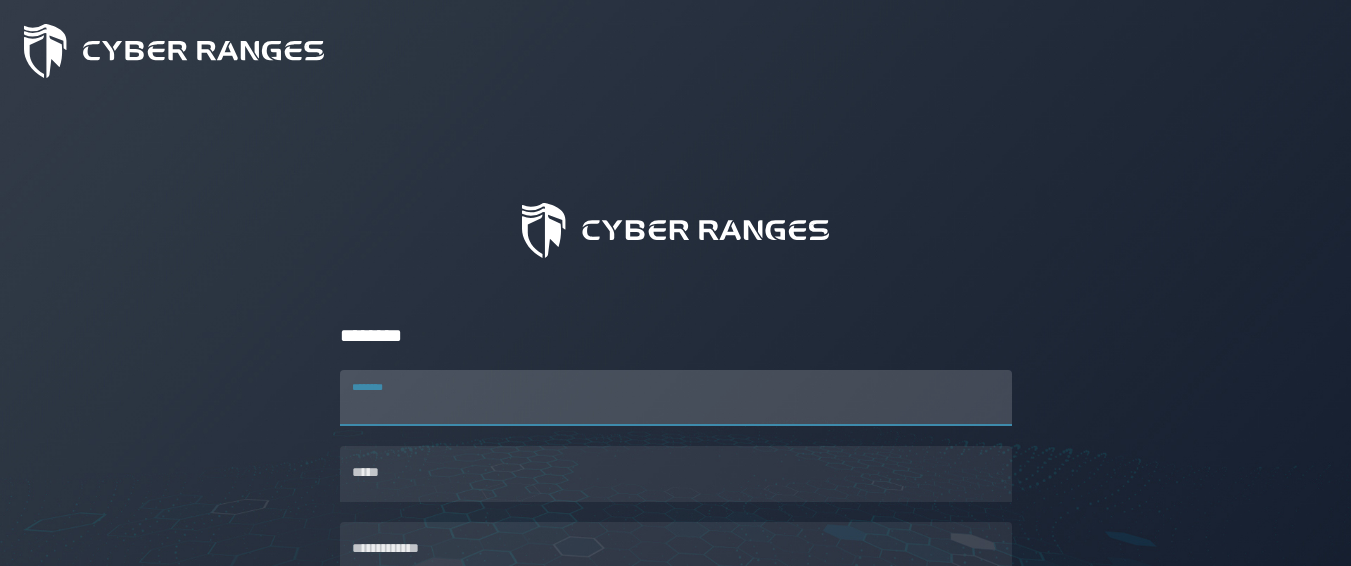 scroll, scrollTop: 0, scrollLeft: 0, axis: both 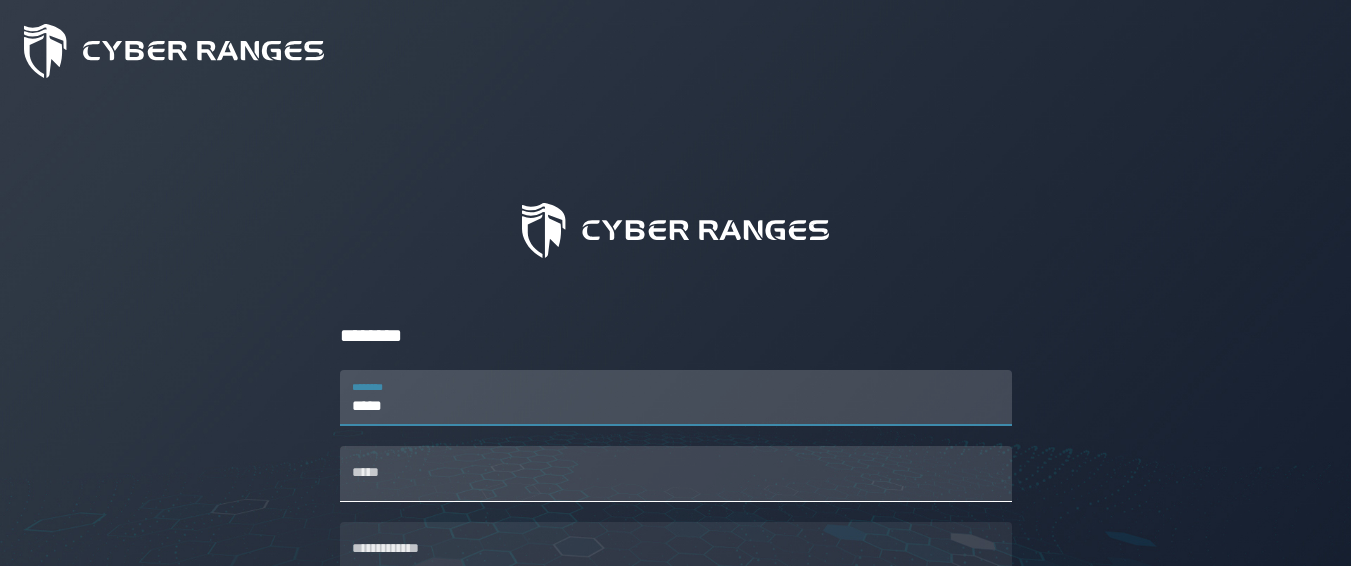 type on "*****" 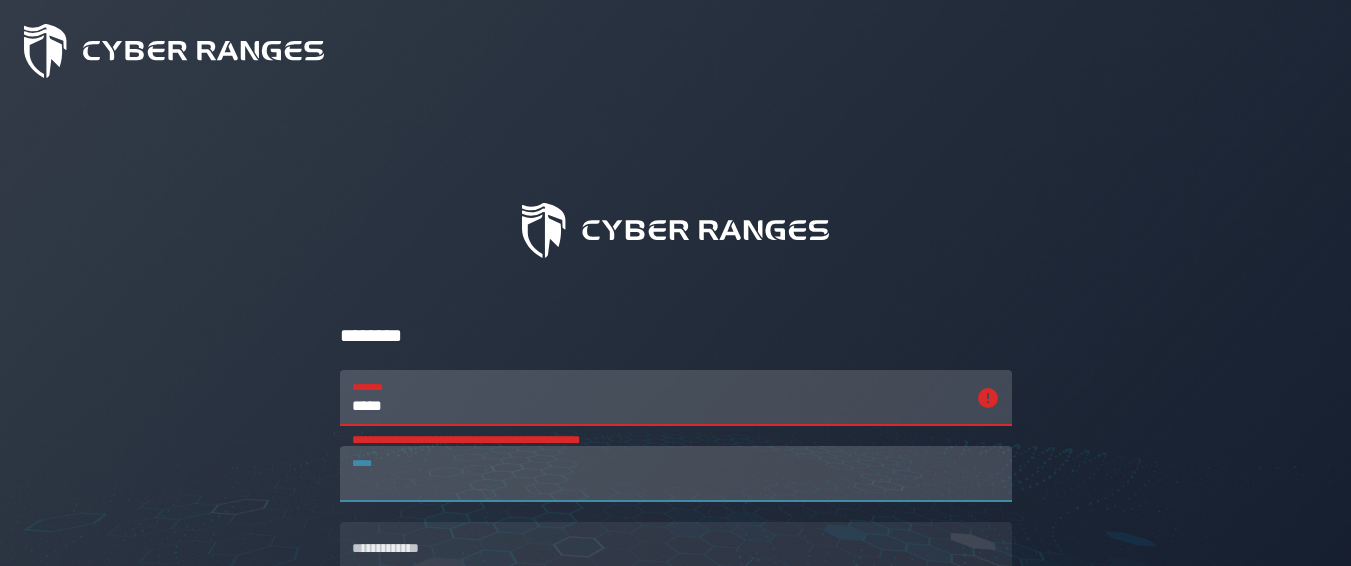 click on "*****" at bounding box center [676, 474] 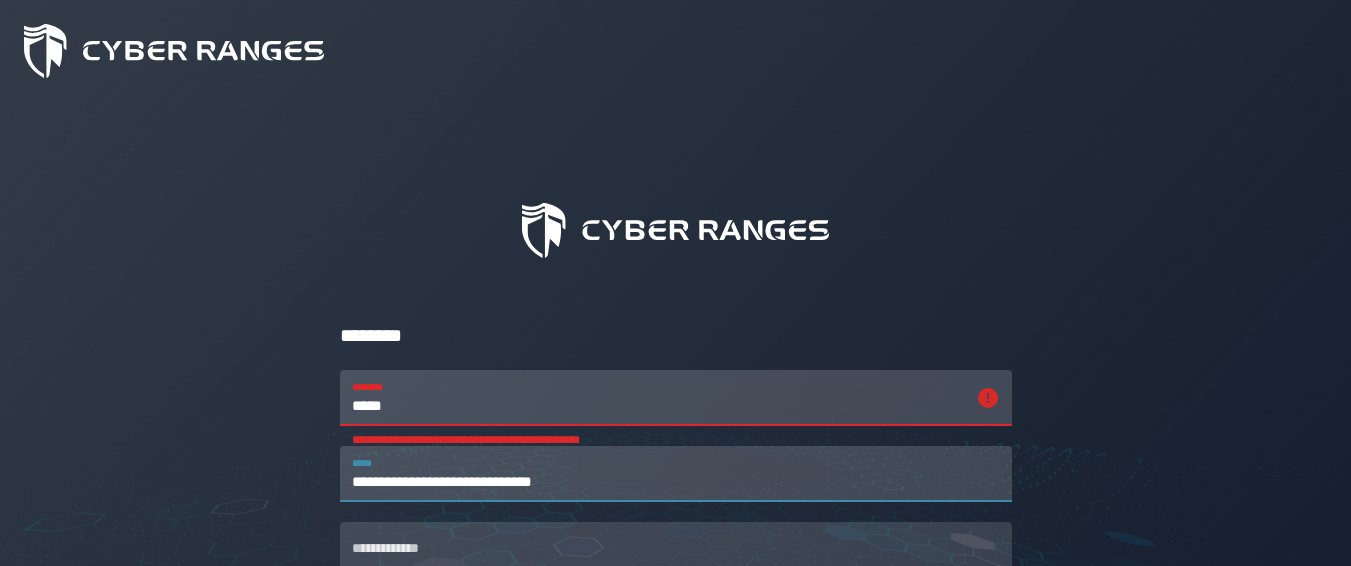 type on "**********" 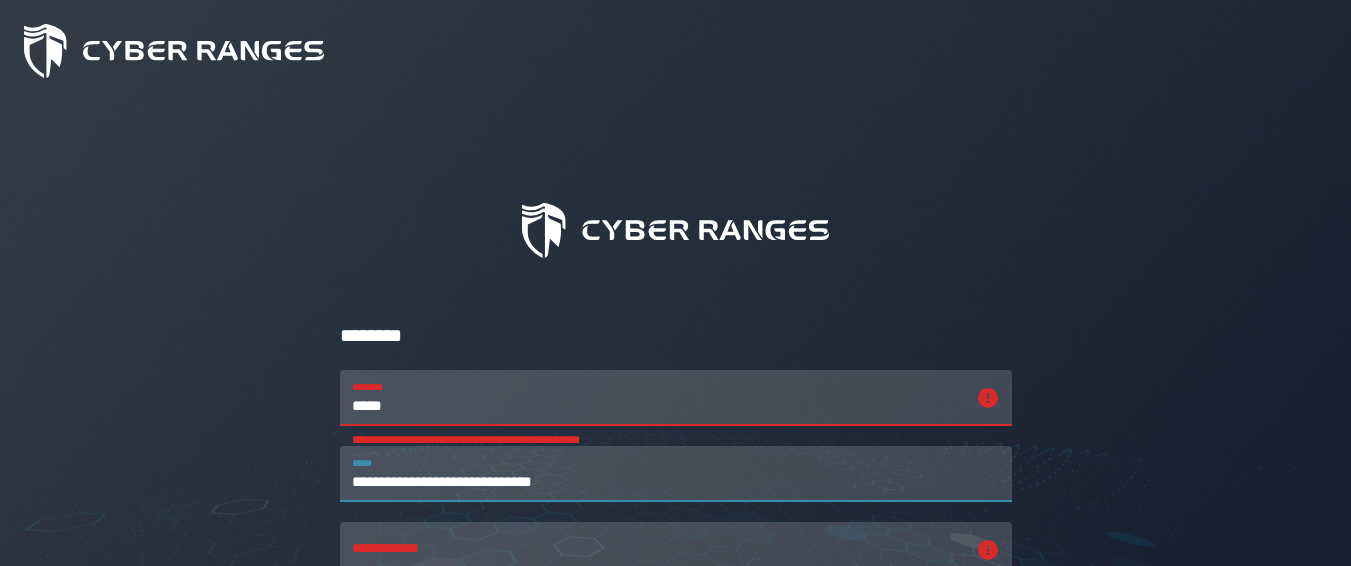 click on "**********" at bounding box center (676, 474) 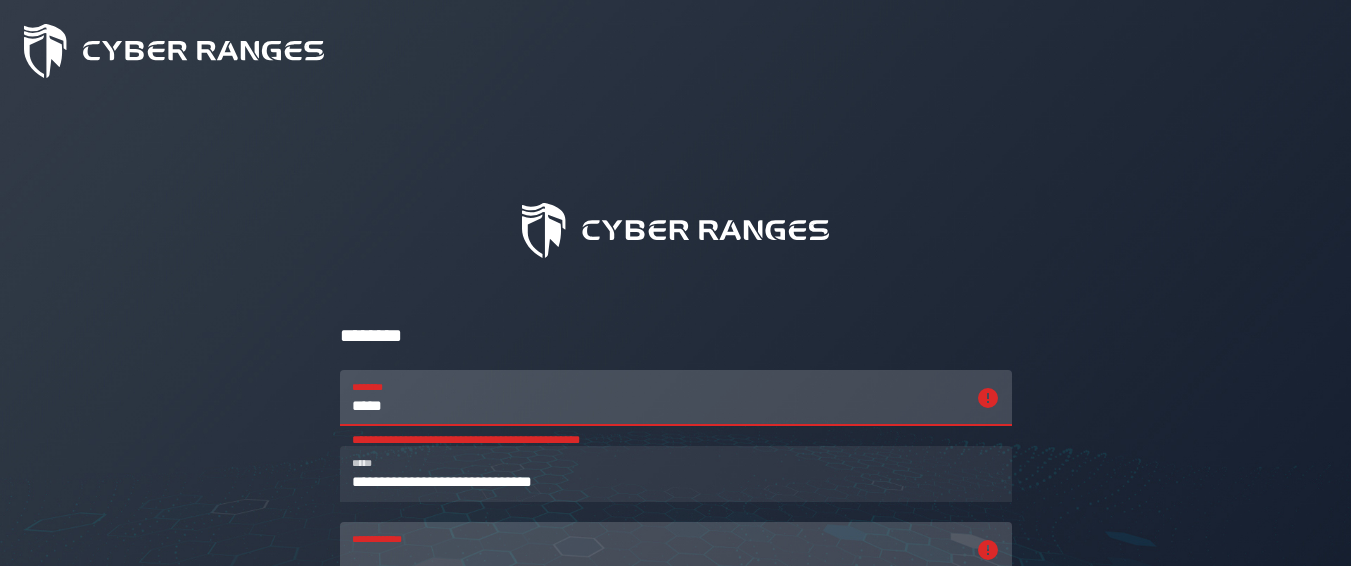 paste on "**********" 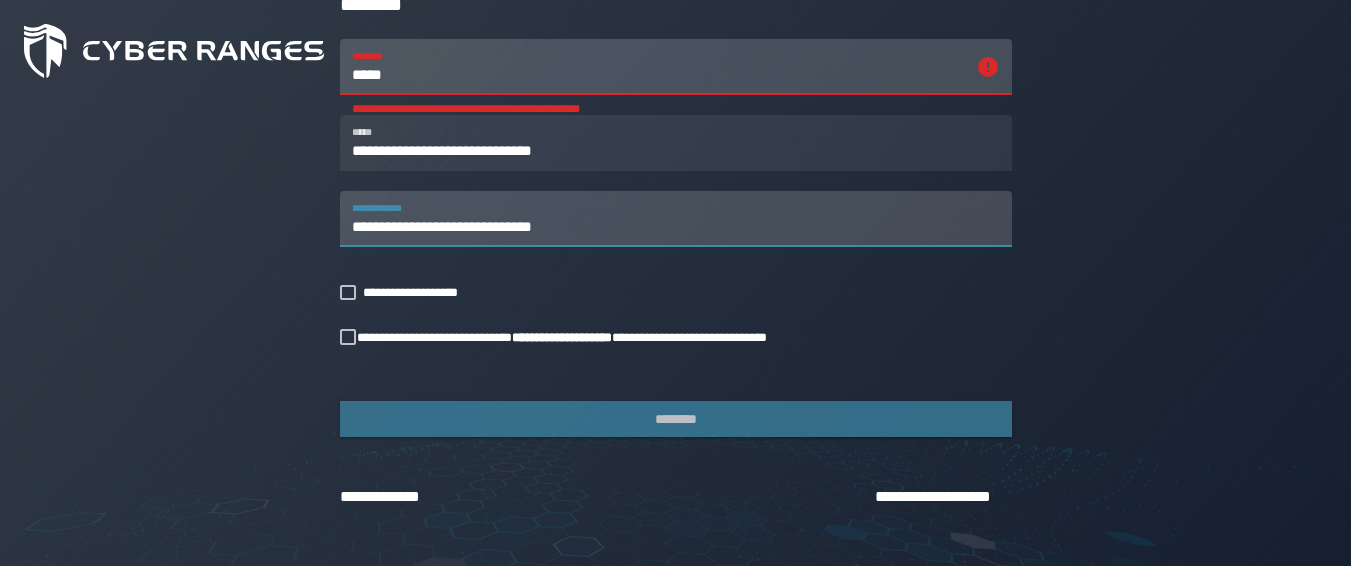 scroll, scrollTop: 323, scrollLeft: 0, axis: vertical 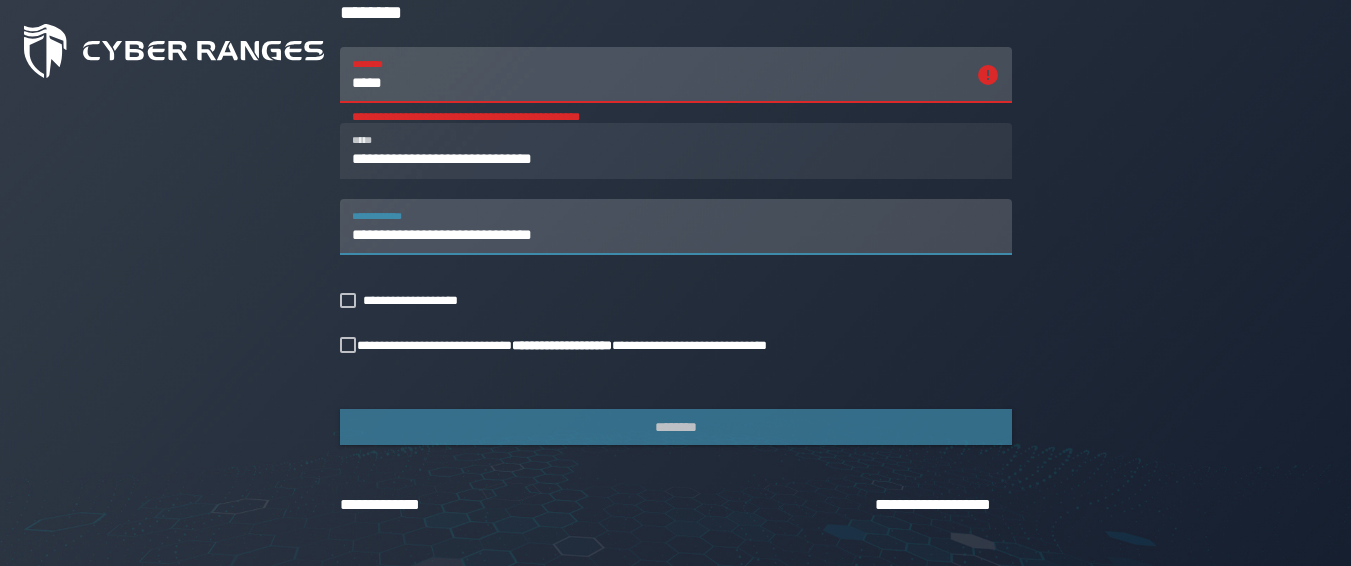 type on "**********" 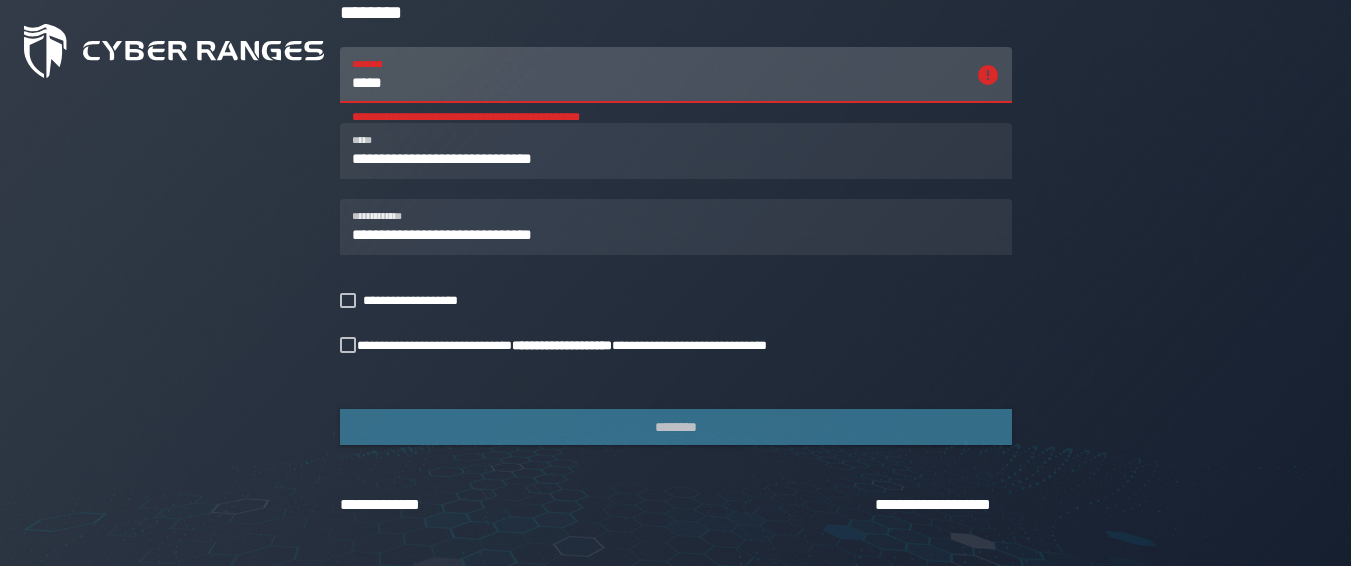 click 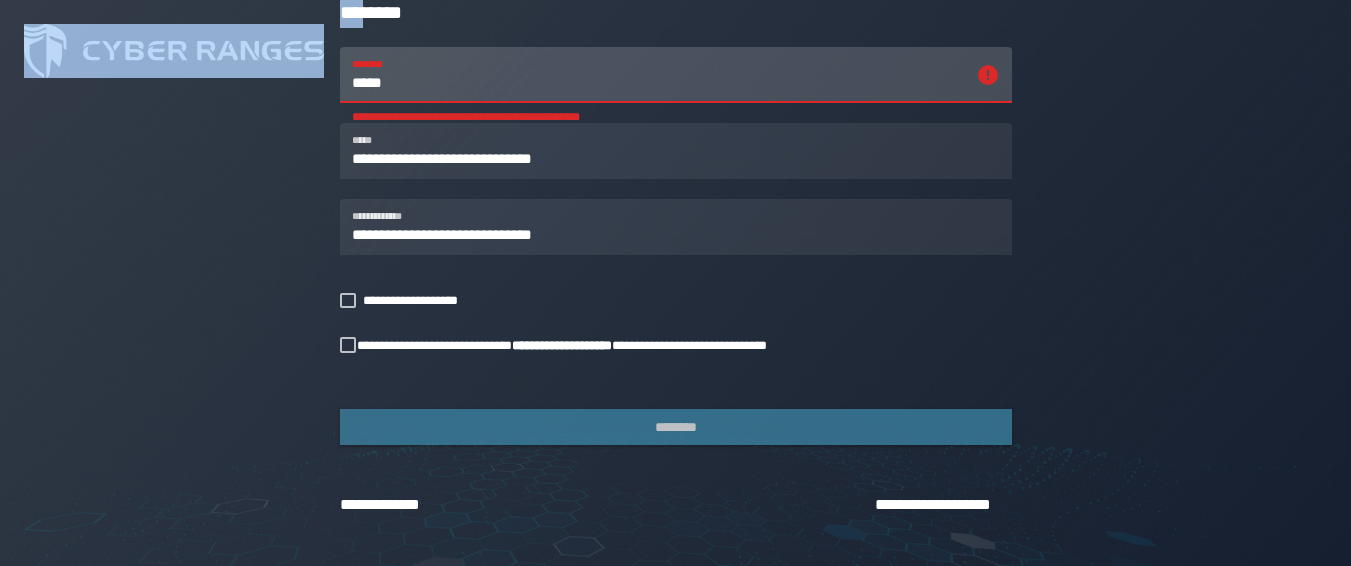 click 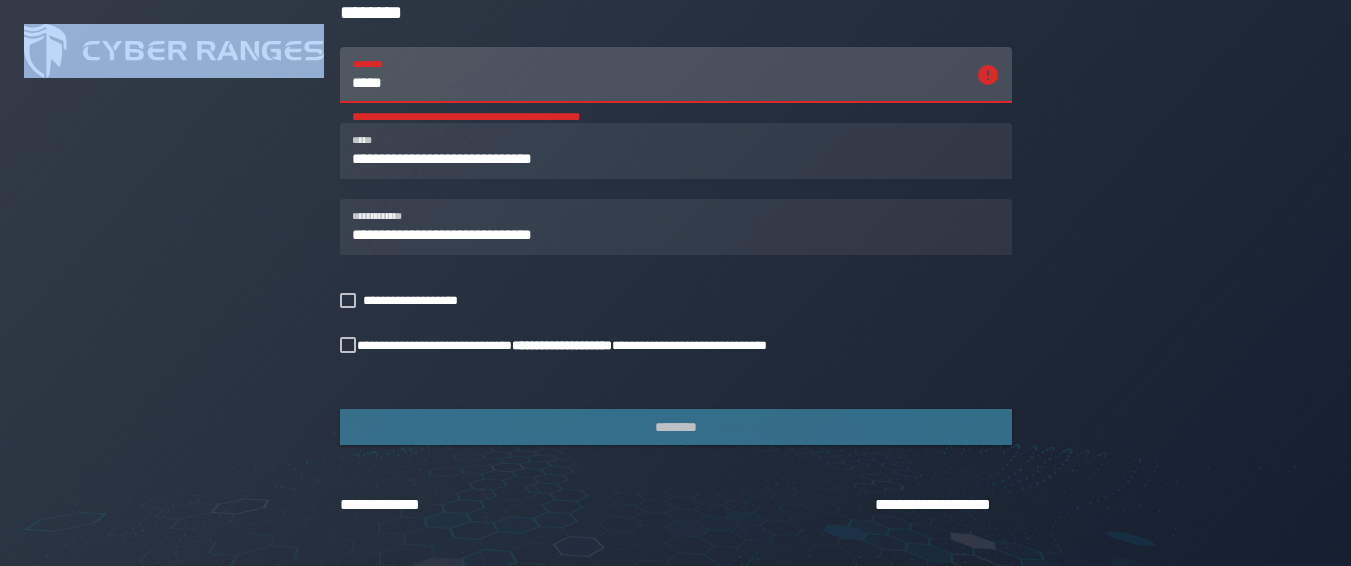 click 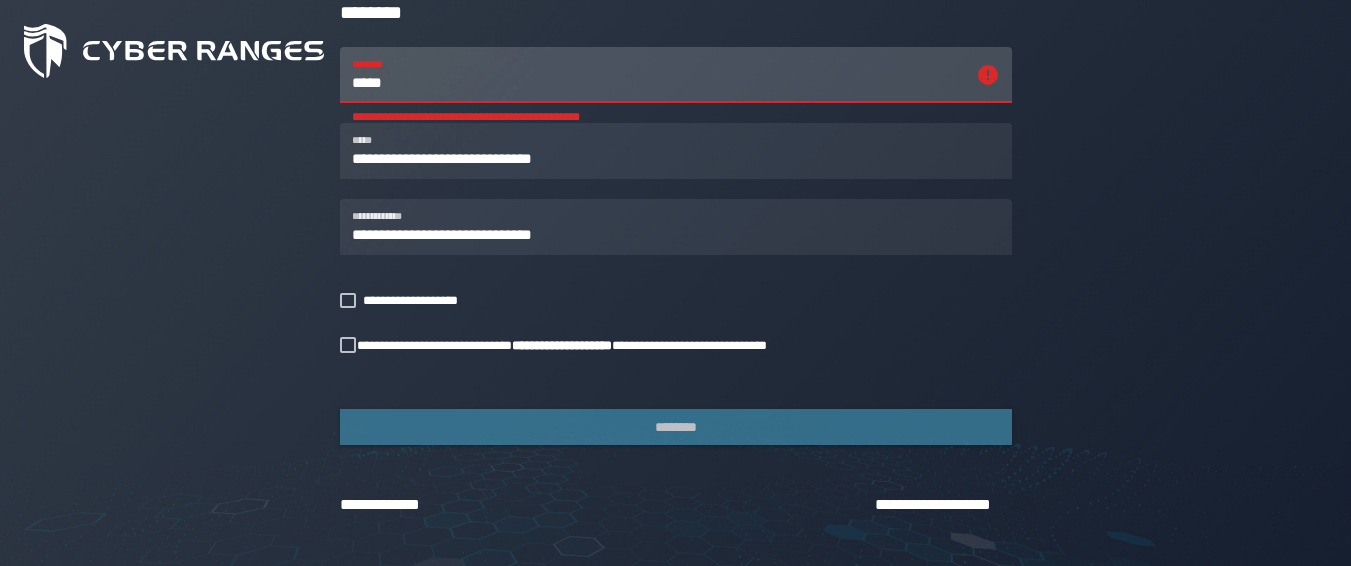 click 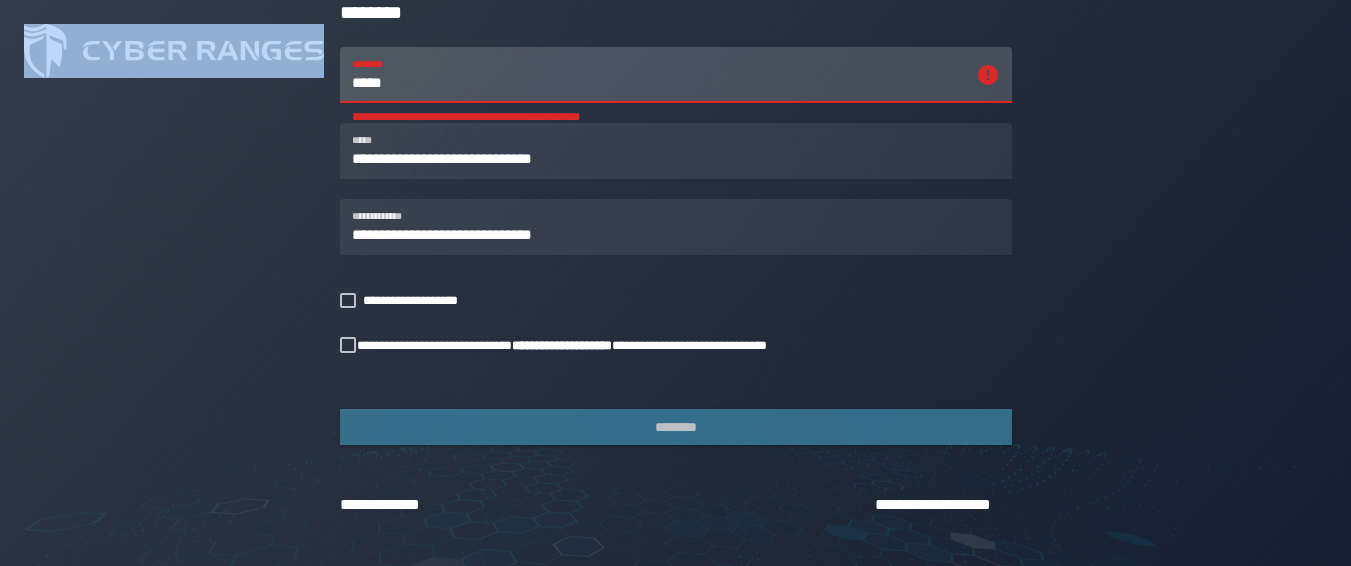 click 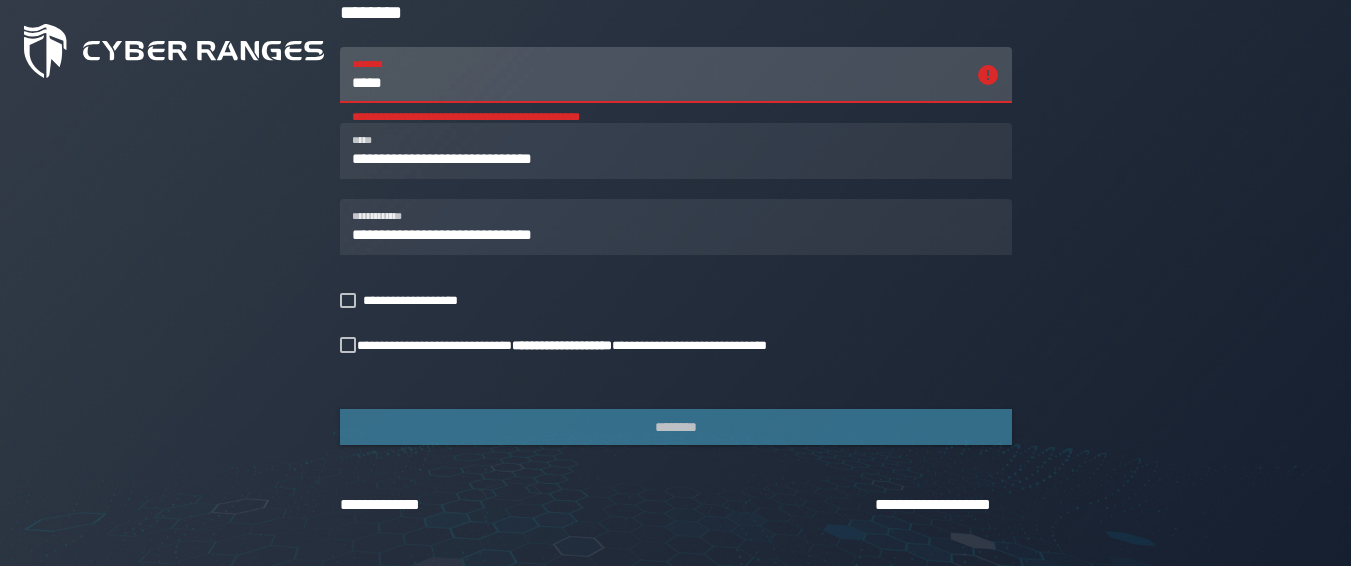 click 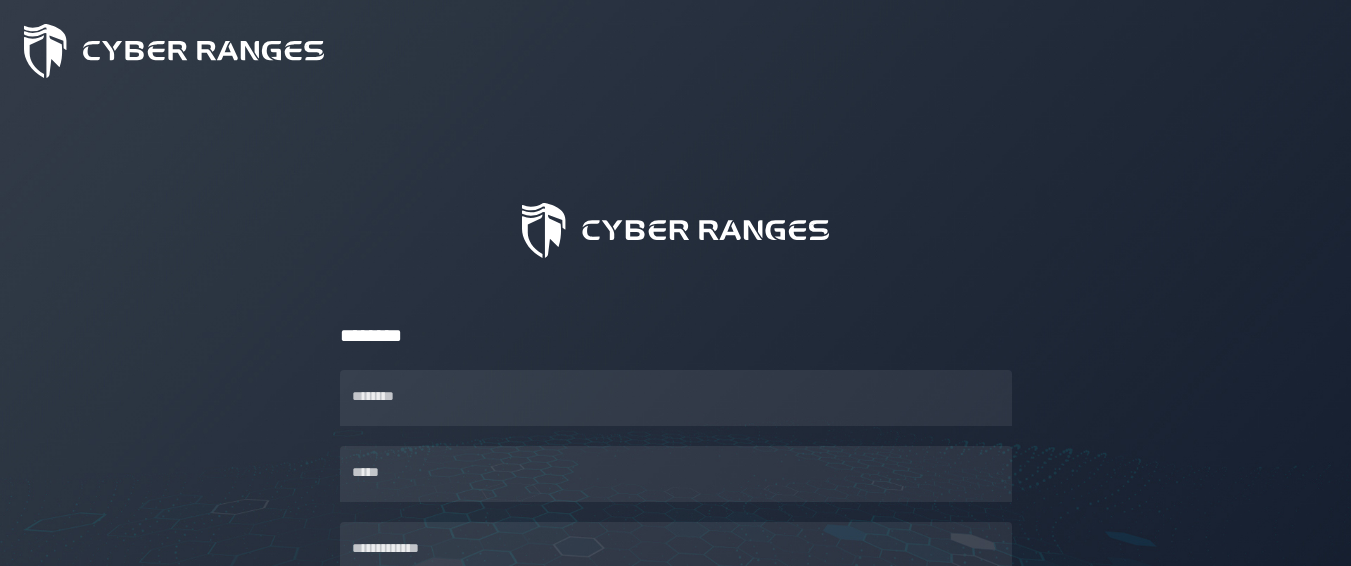 scroll, scrollTop: 0, scrollLeft: 0, axis: both 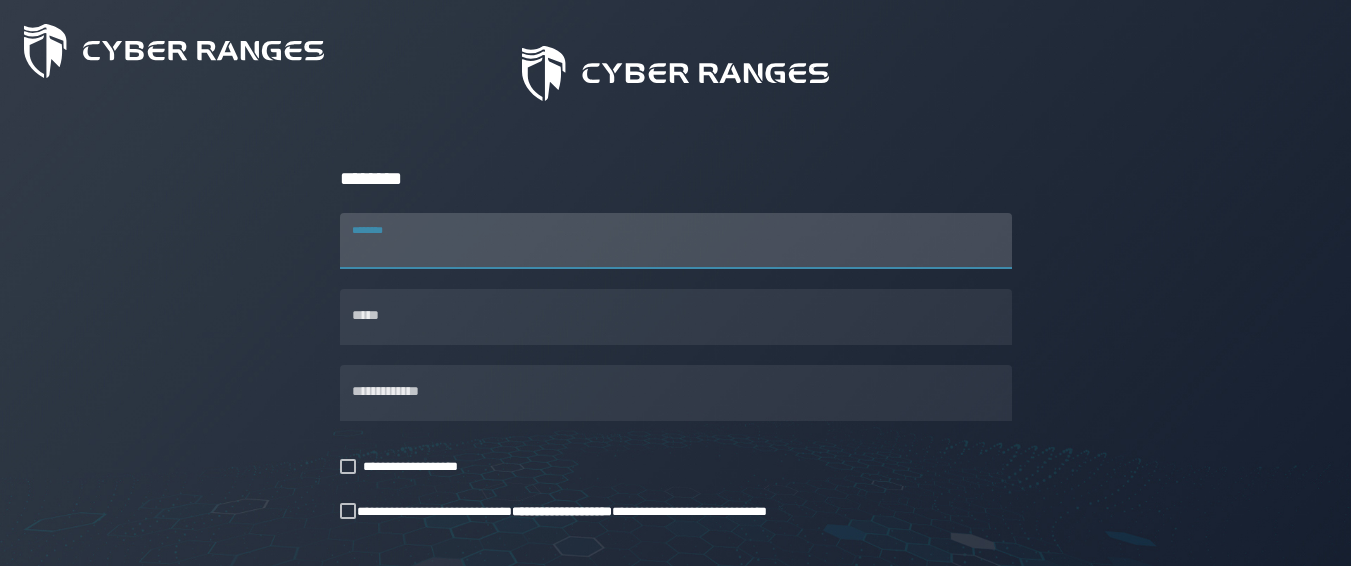 click on "********" at bounding box center (676, 241) 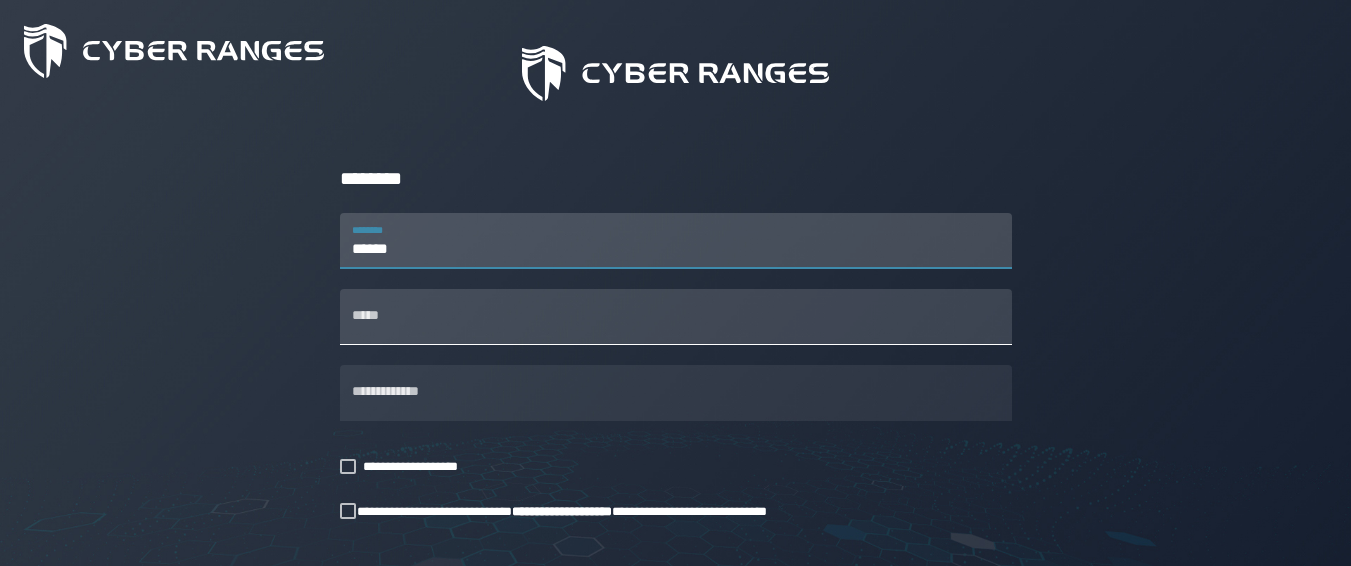 type on "******" 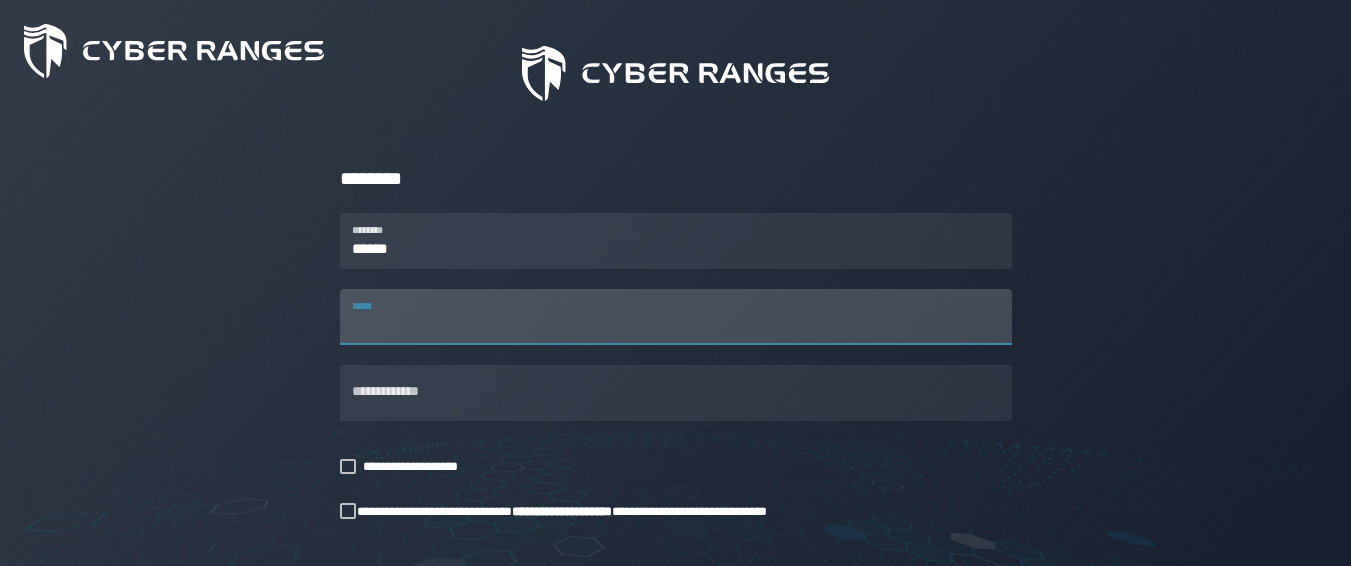 click on "*****" at bounding box center [676, 317] 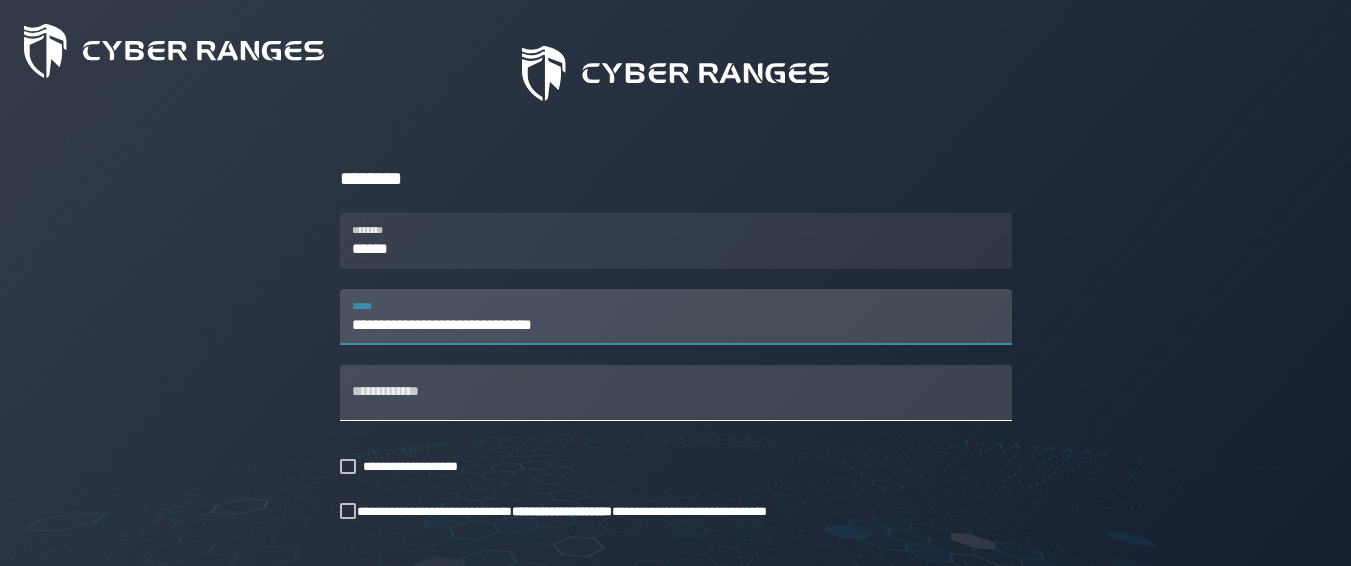 type on "**********" 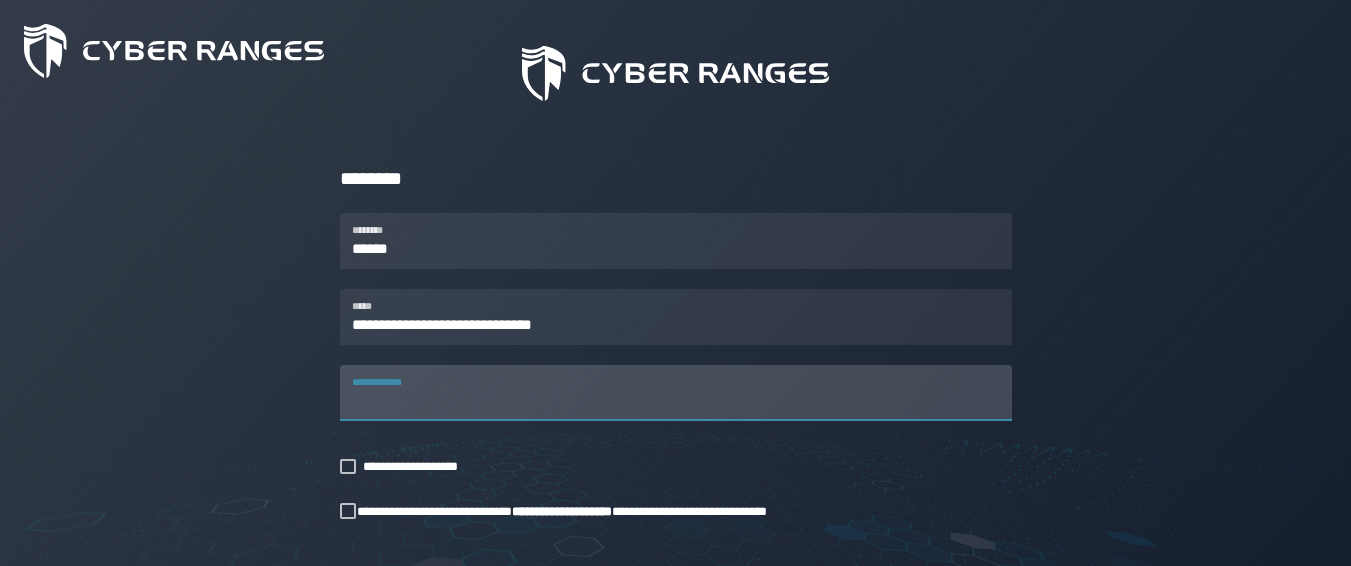 click on "**********" at bounding box center [676, 393] 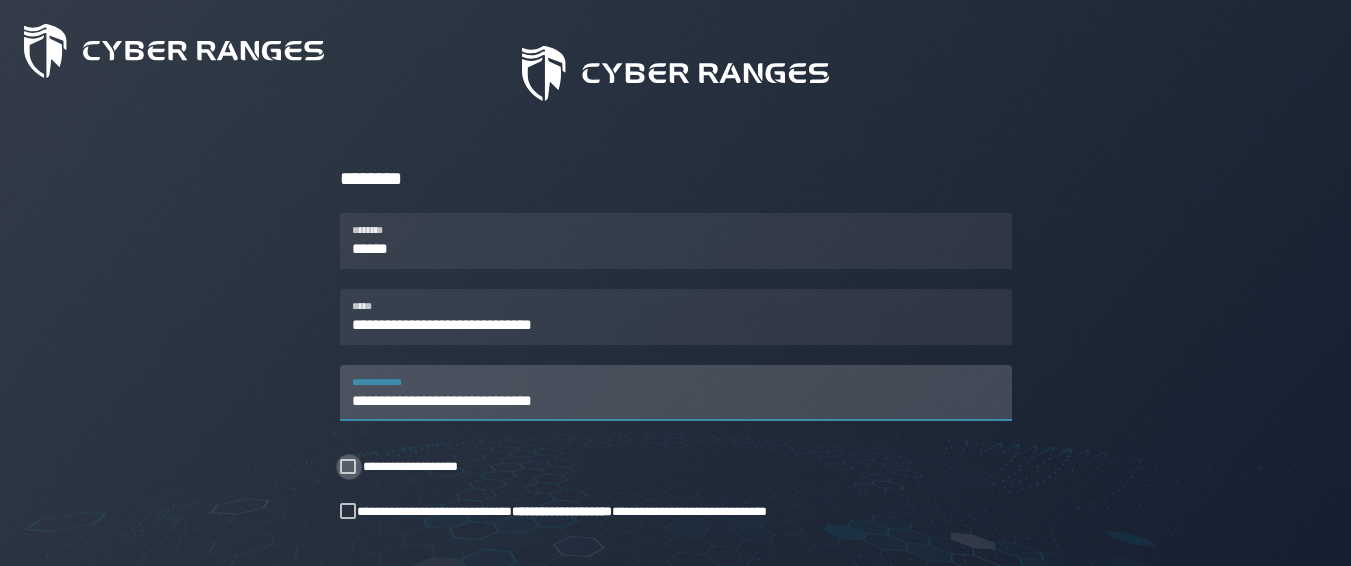 type on "**********" 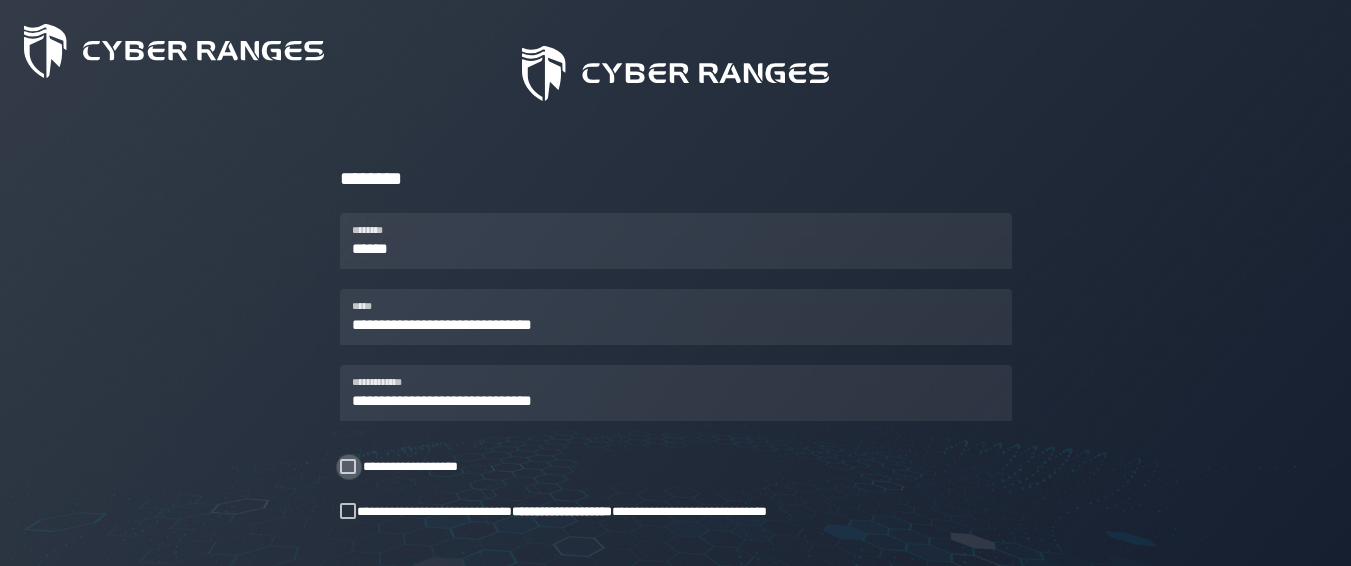 click 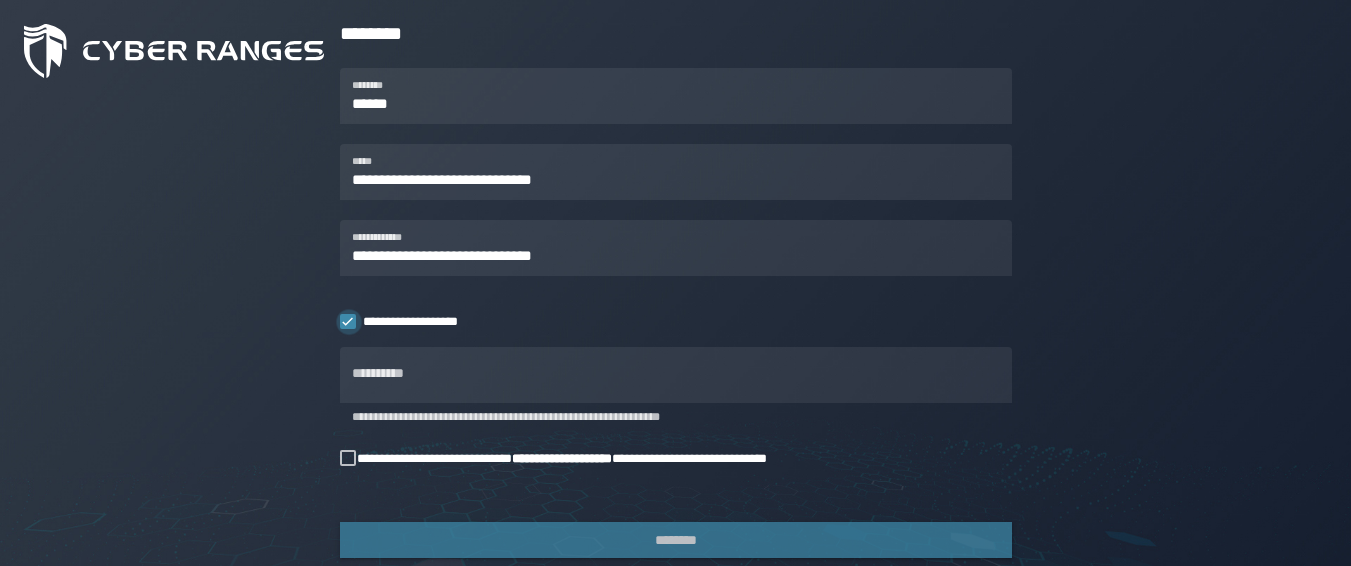 scroll, scrollTop: 315, scrollLeft: 0, axis: vertical 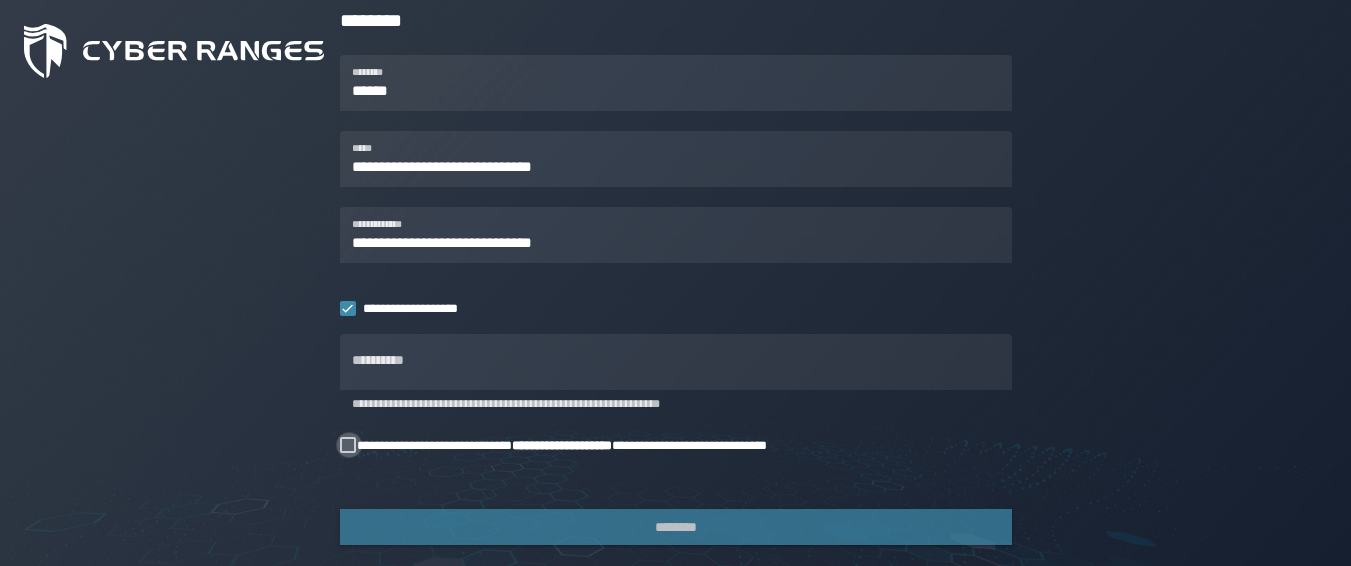 click at bounding box center [348, 445] 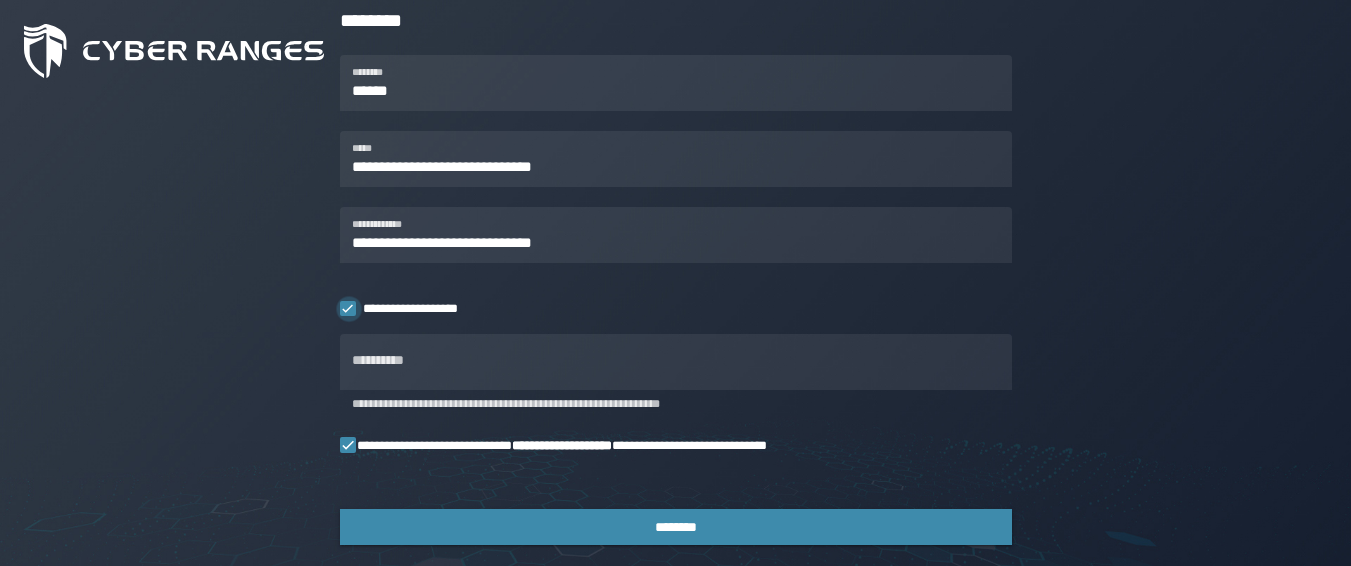 click 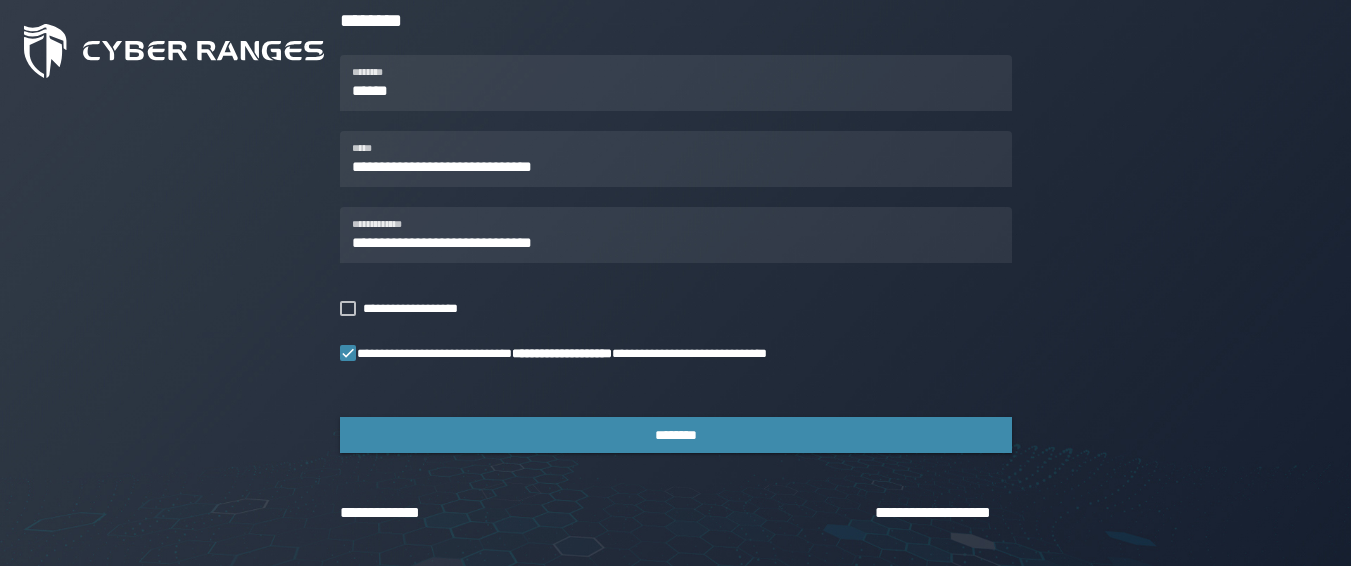 click on "**********" 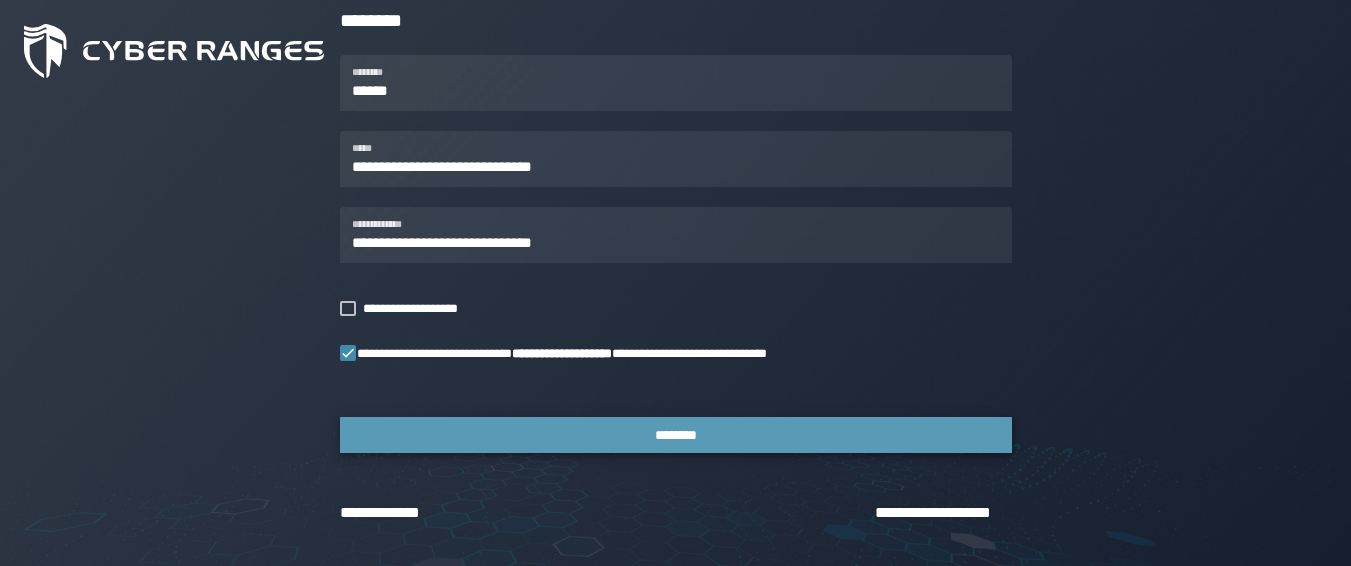 click on "********" at bounding box center (676, 435) 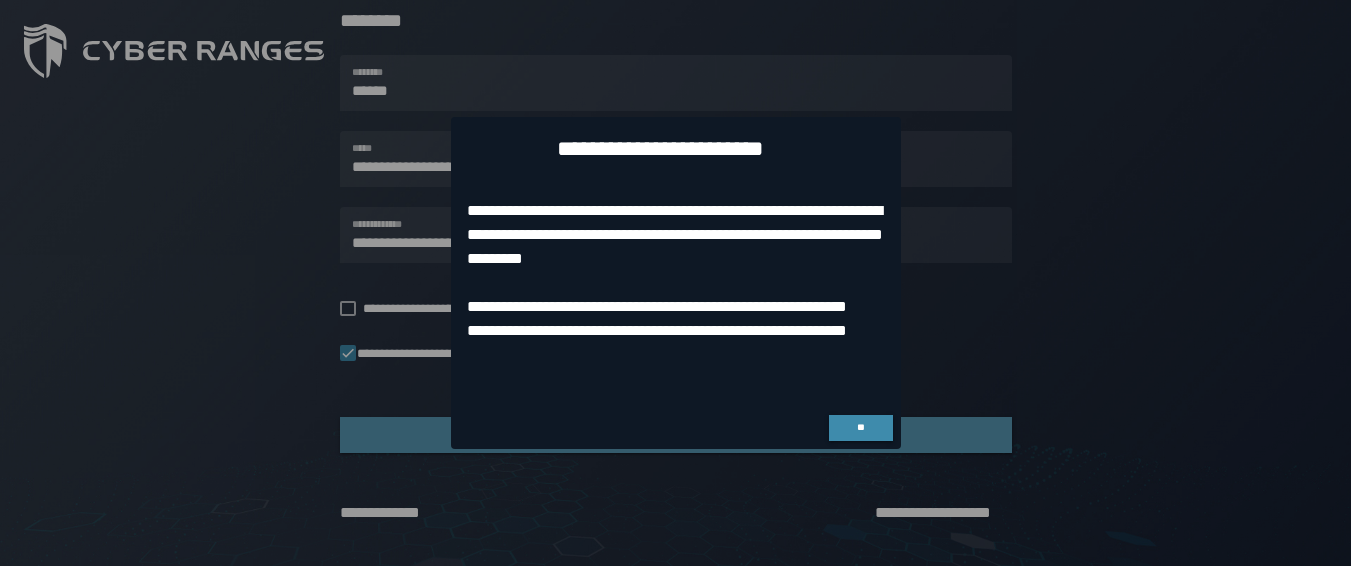 scroll, scrollTop: 0, scrollLeft: 0, axis: both 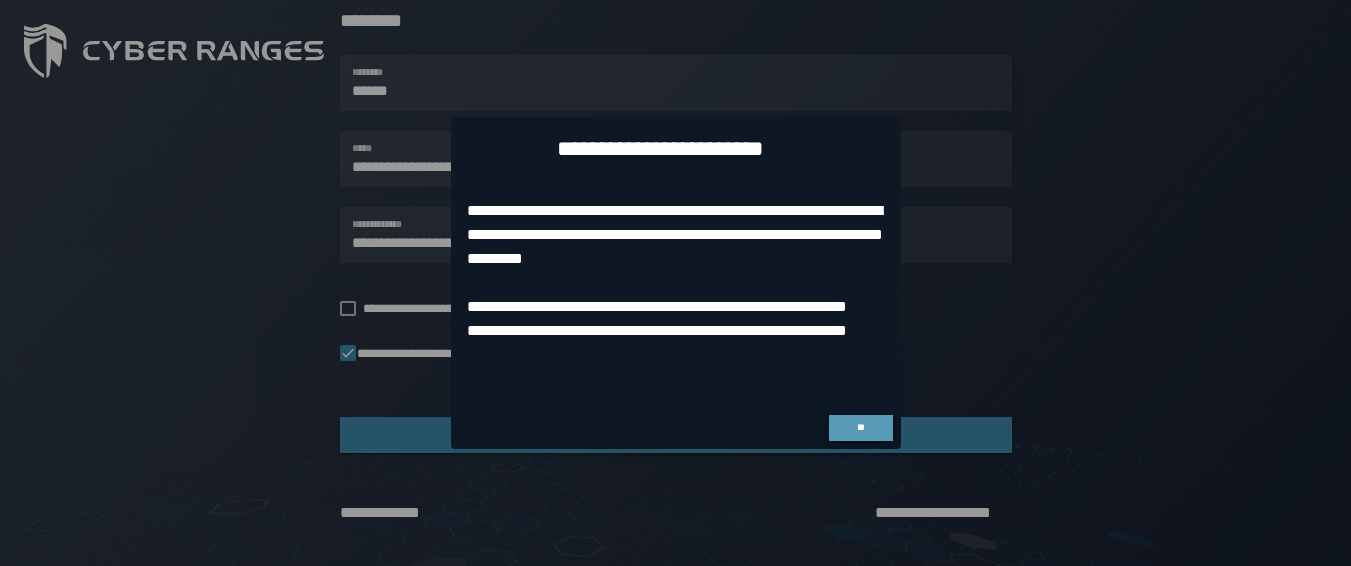 click on "**" at bounding box center [861, 428] 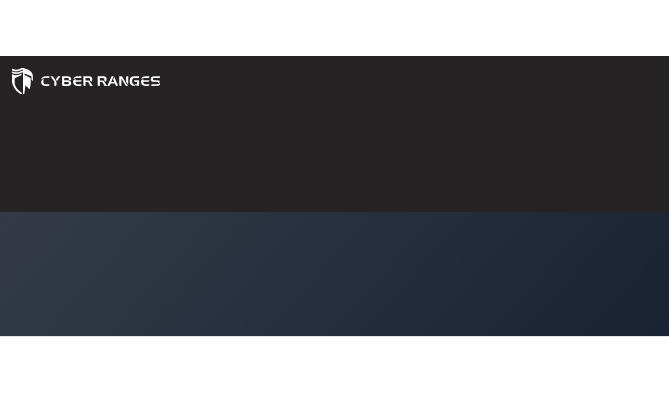scroll, scrollTop: 0, scrollLeft: 0, axis: both 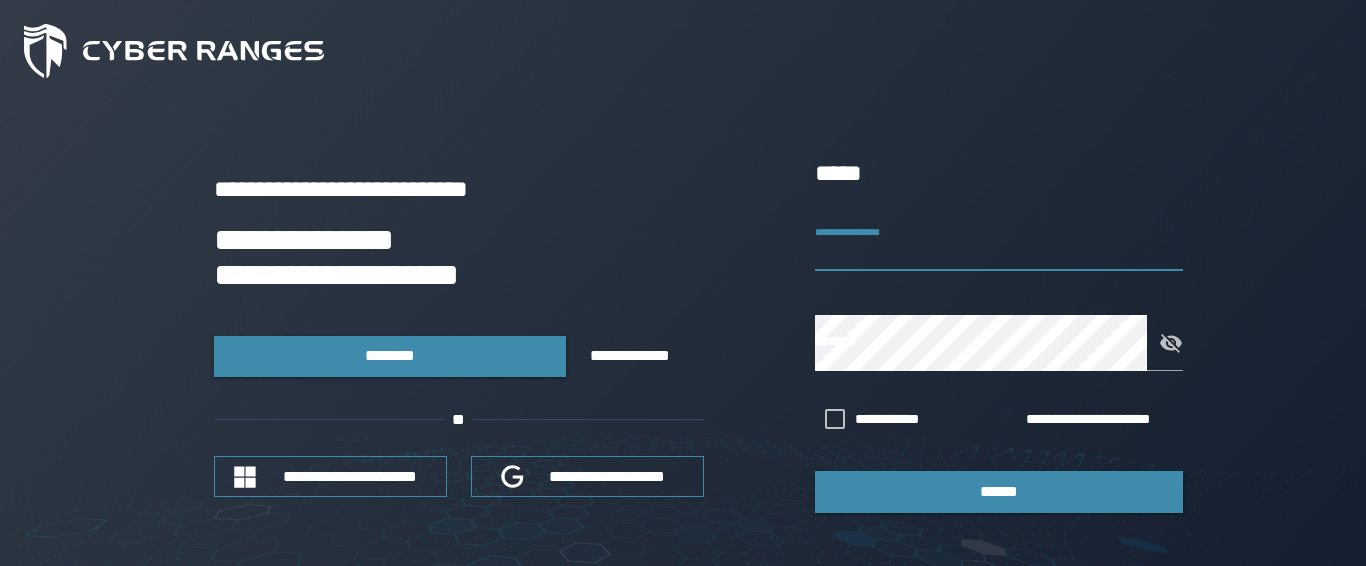 click on "**********" at bounding box center [999, 243] 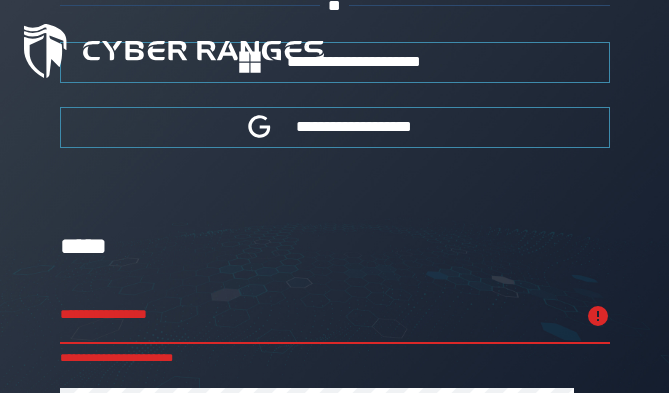 scroll, scrollTop: 740, scrollLeft: 0, axis: vertical 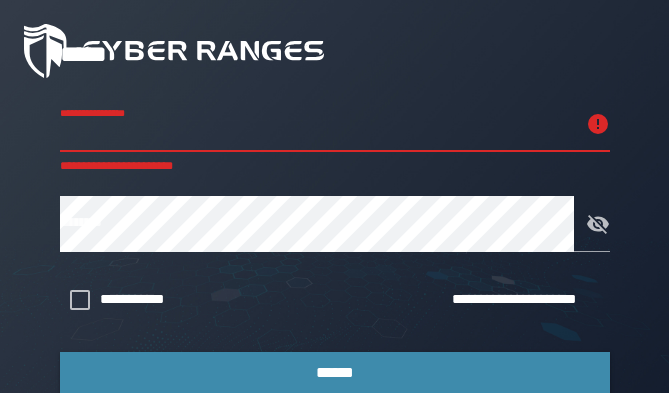 click on "**********" at bounding box center (317, 124) 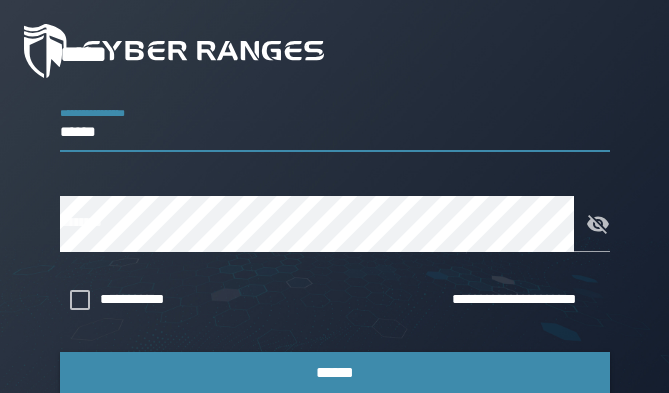 type on "******" 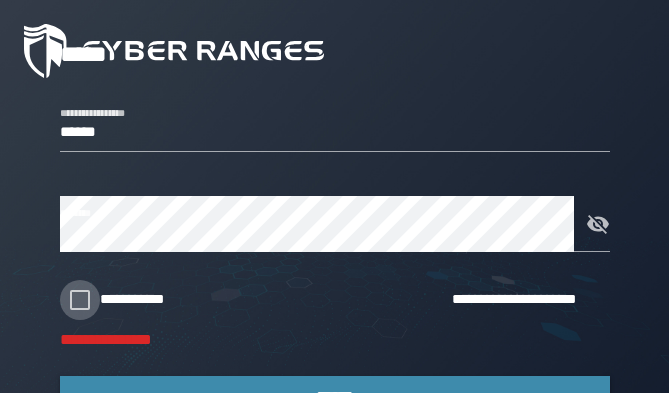 click at bounding box center (80, 300) 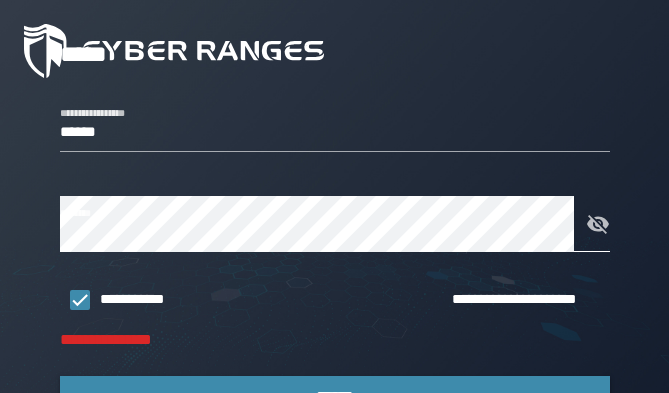 click 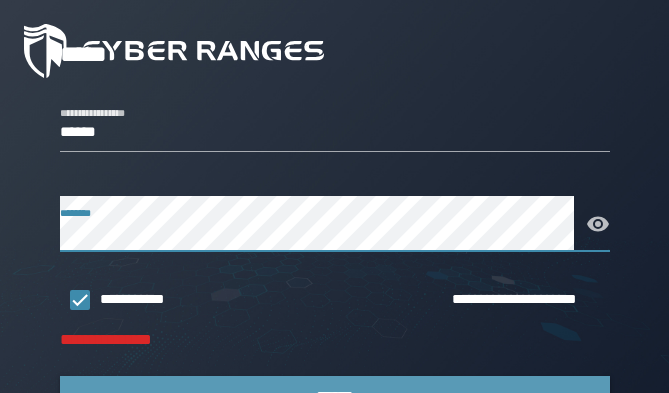 click on "******" at bounding box center (335, 396) 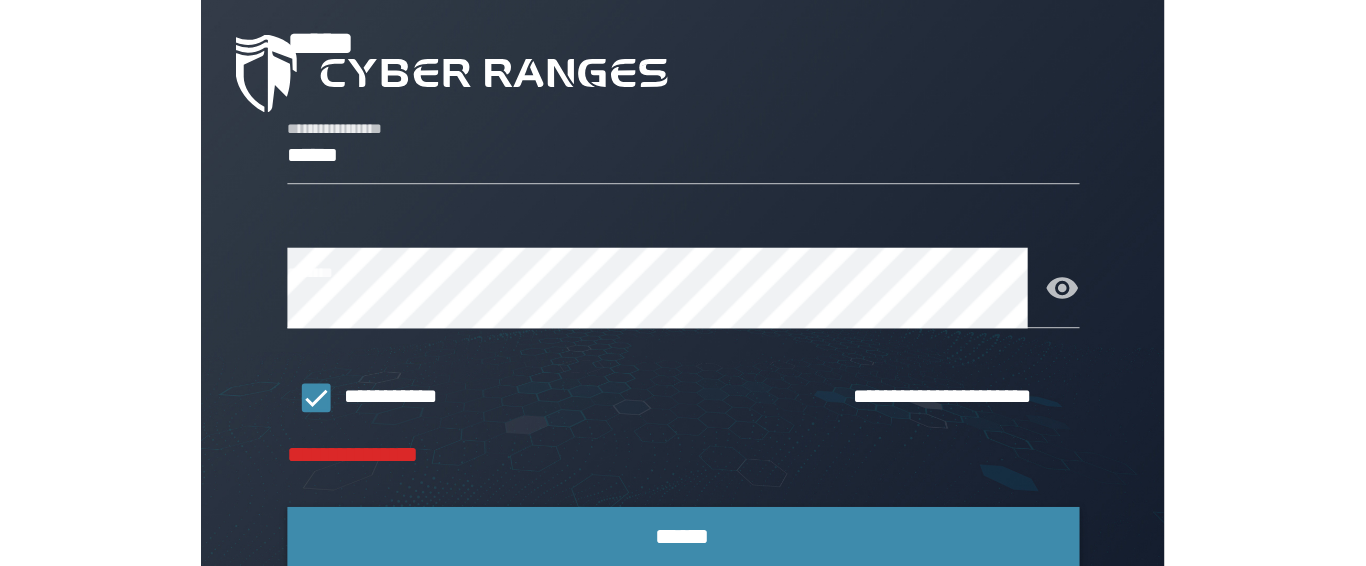 scroll, scrollTop: 0, scrollLeft: 0, axis: both 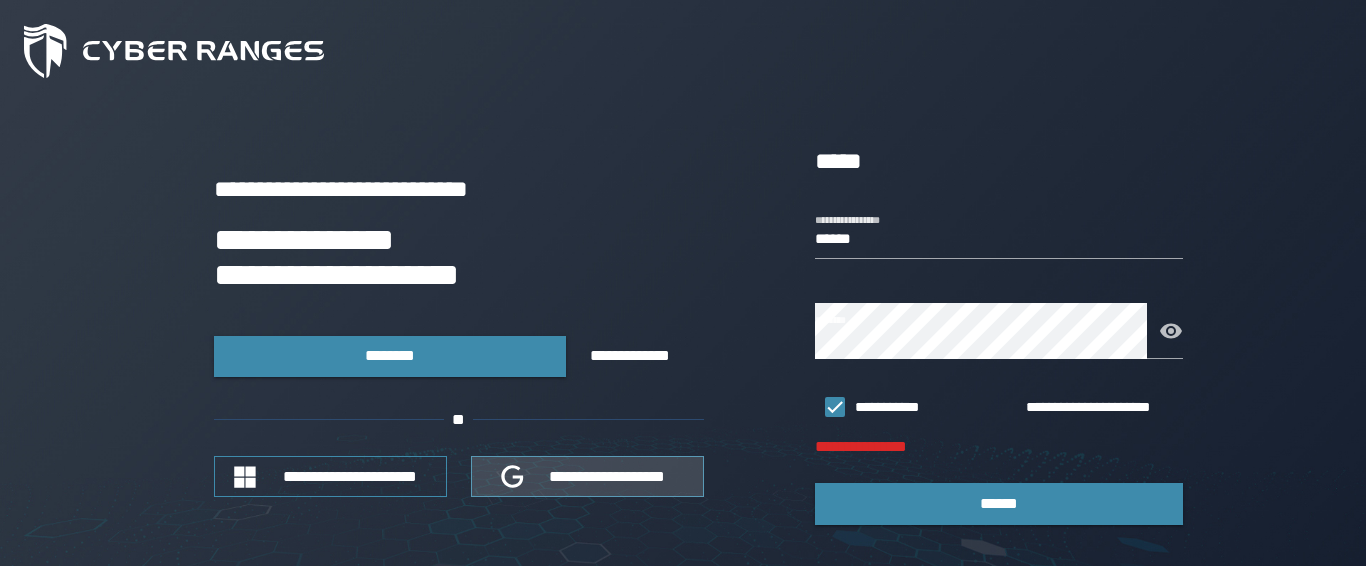 click on "**********" at bounding box center (608, 476) 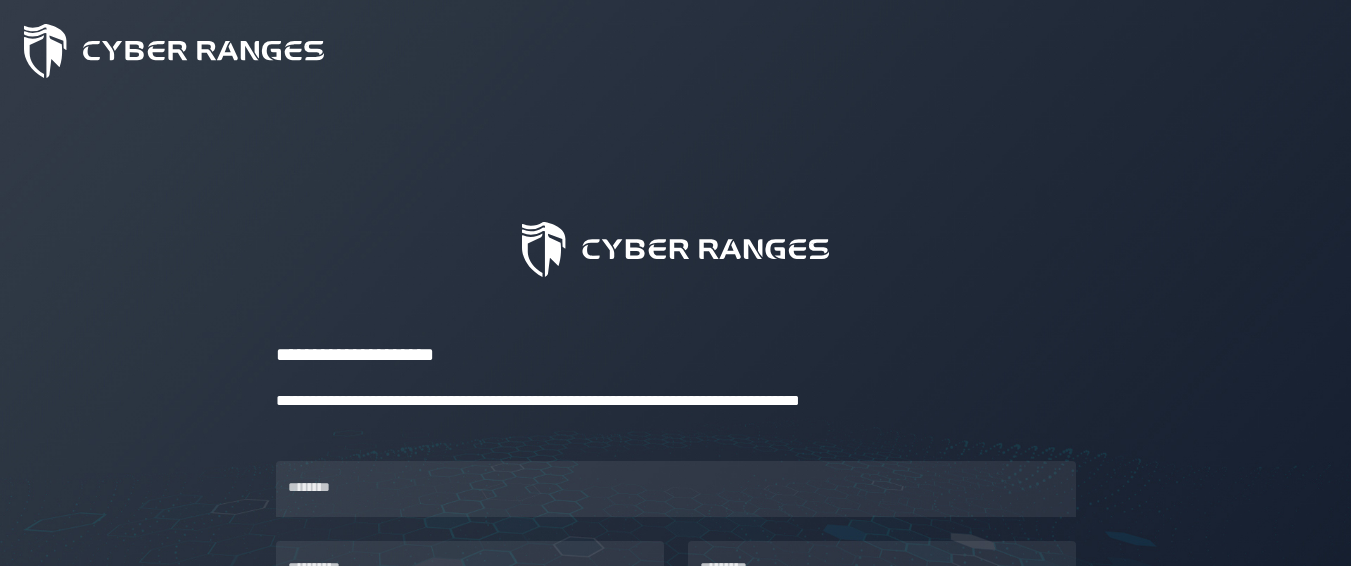 scroll, scrollTop: 0, scrollLeft: 0, axis: both 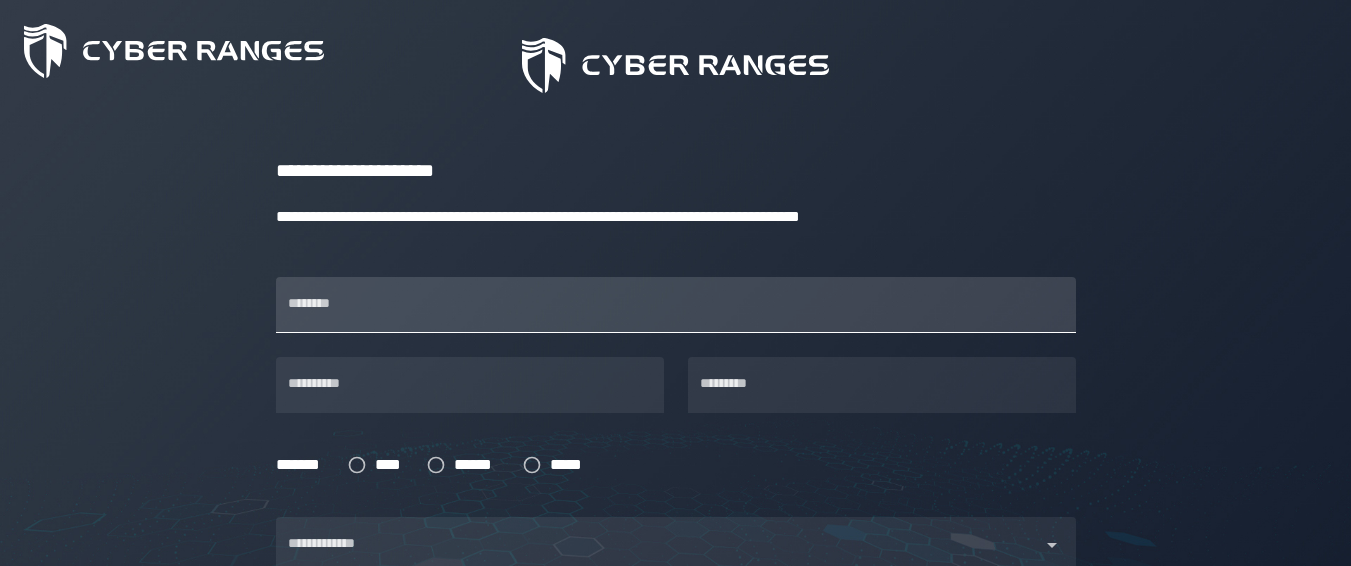 click on "********" at bounding box center [676, 305] 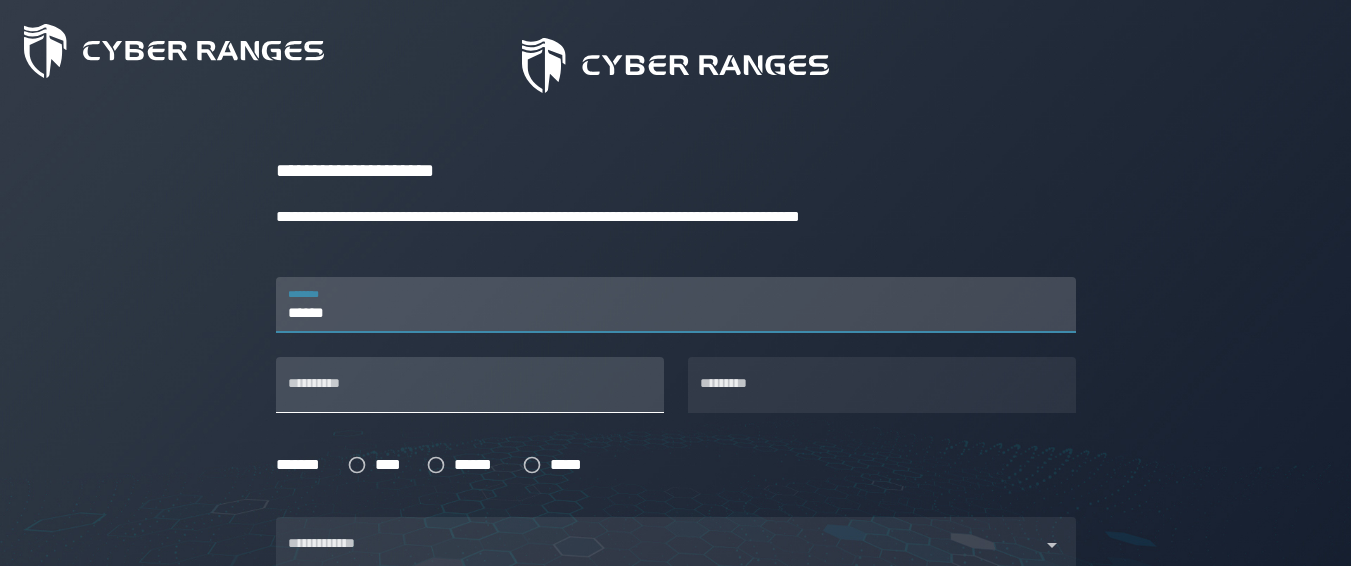 type on "******" 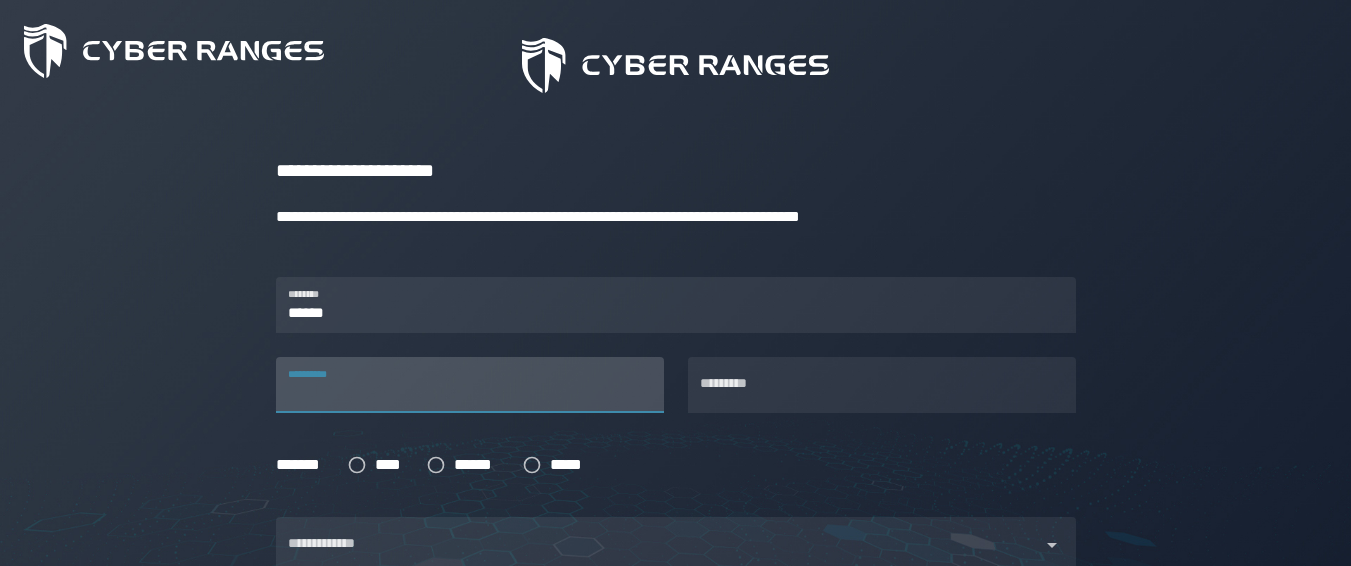 click on "**********" at bounding box center (470, 385) 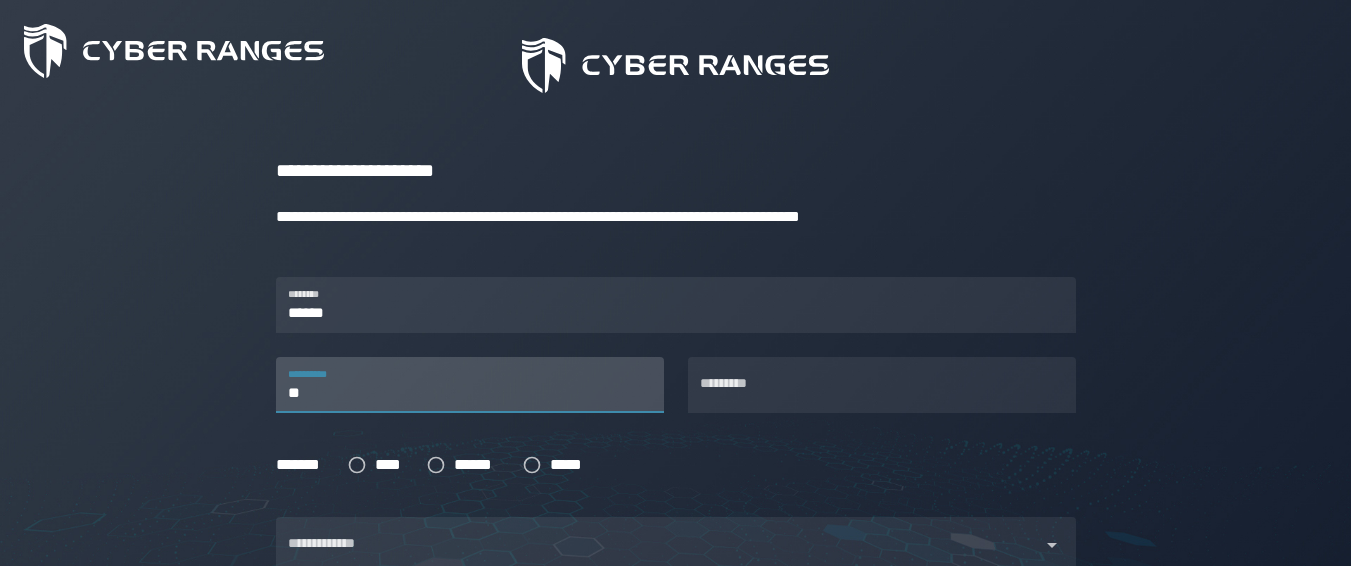 type on "*" 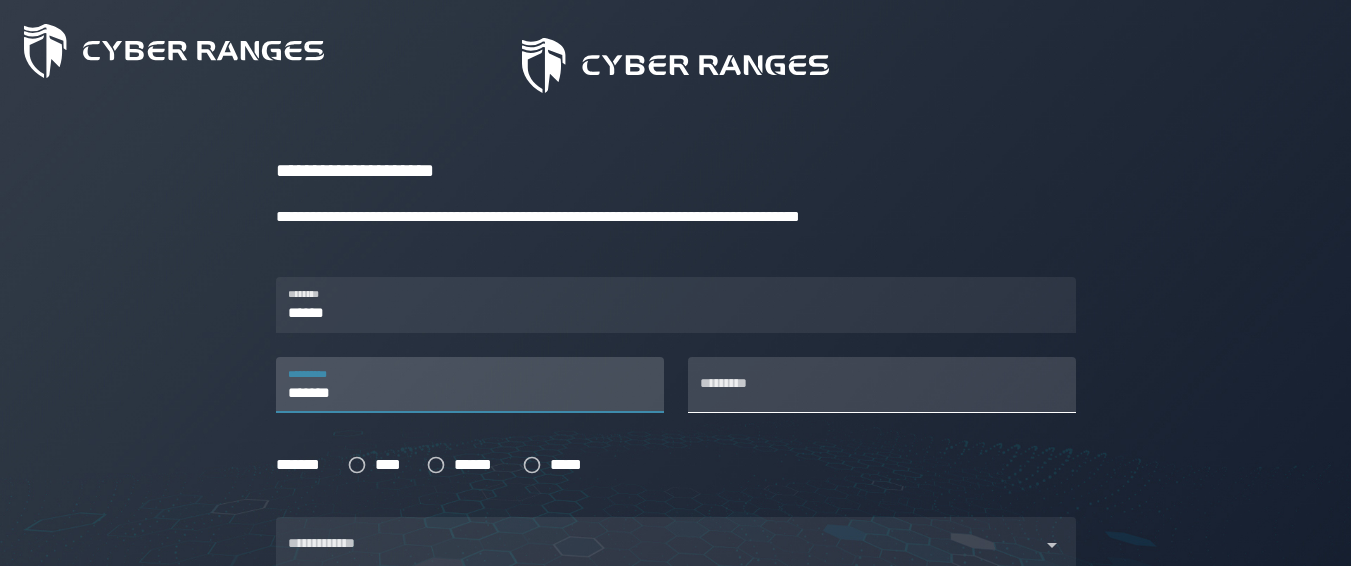 type on "*******" 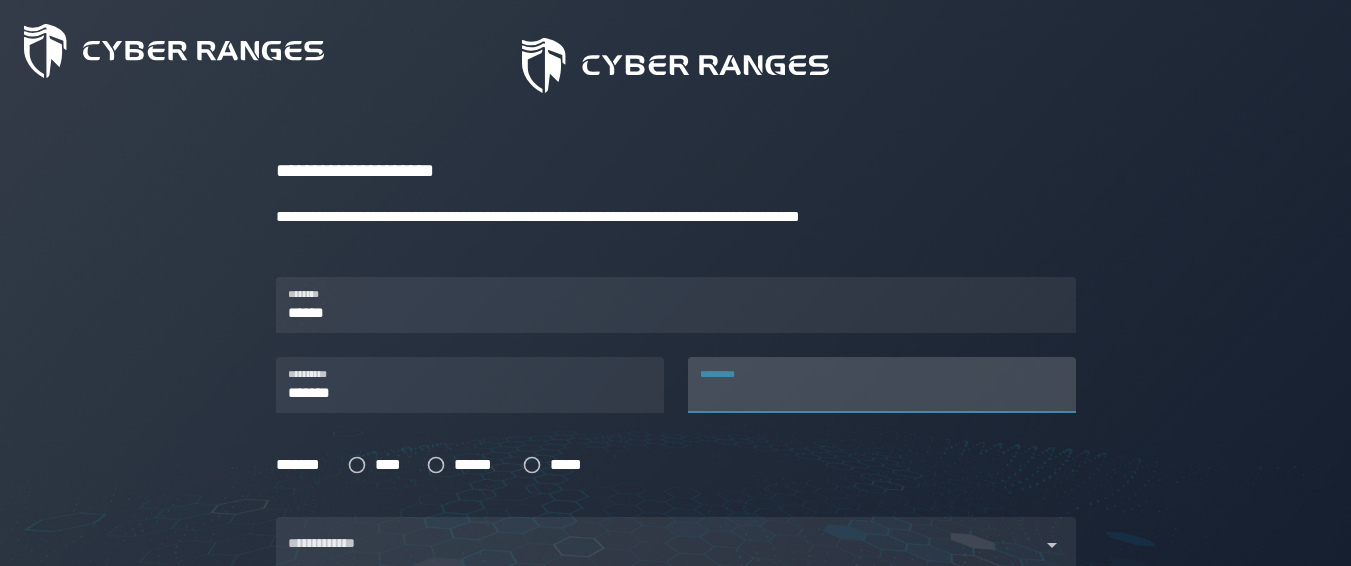 click on "*********" at bounding box center (882, 385) 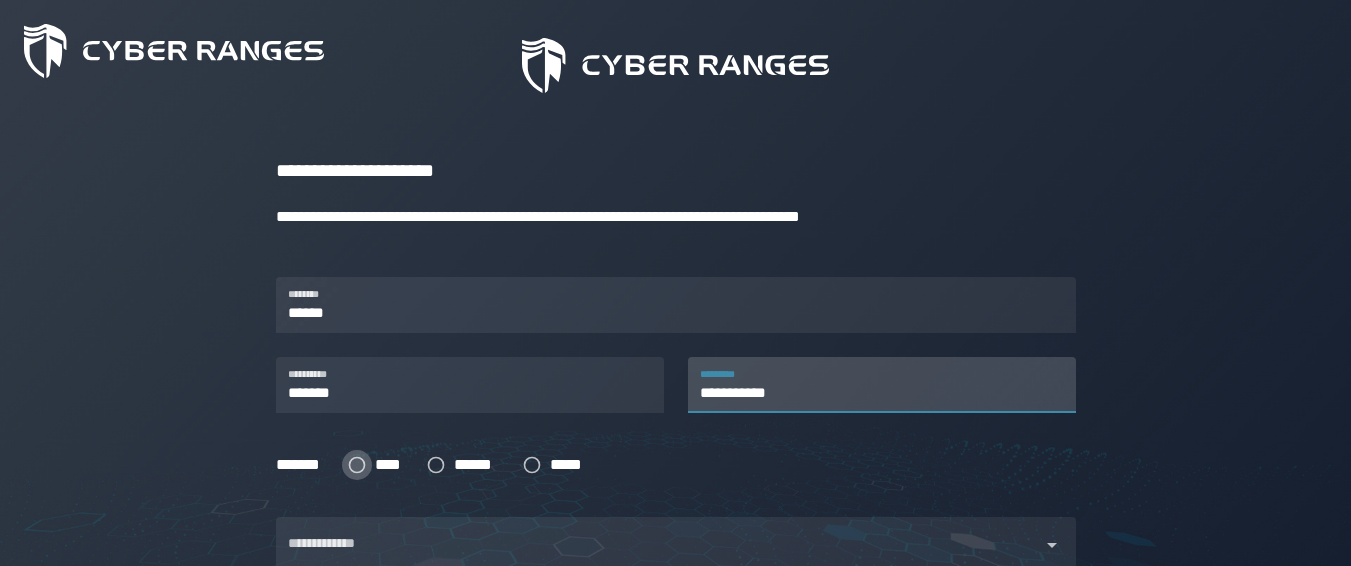 type on "**********" 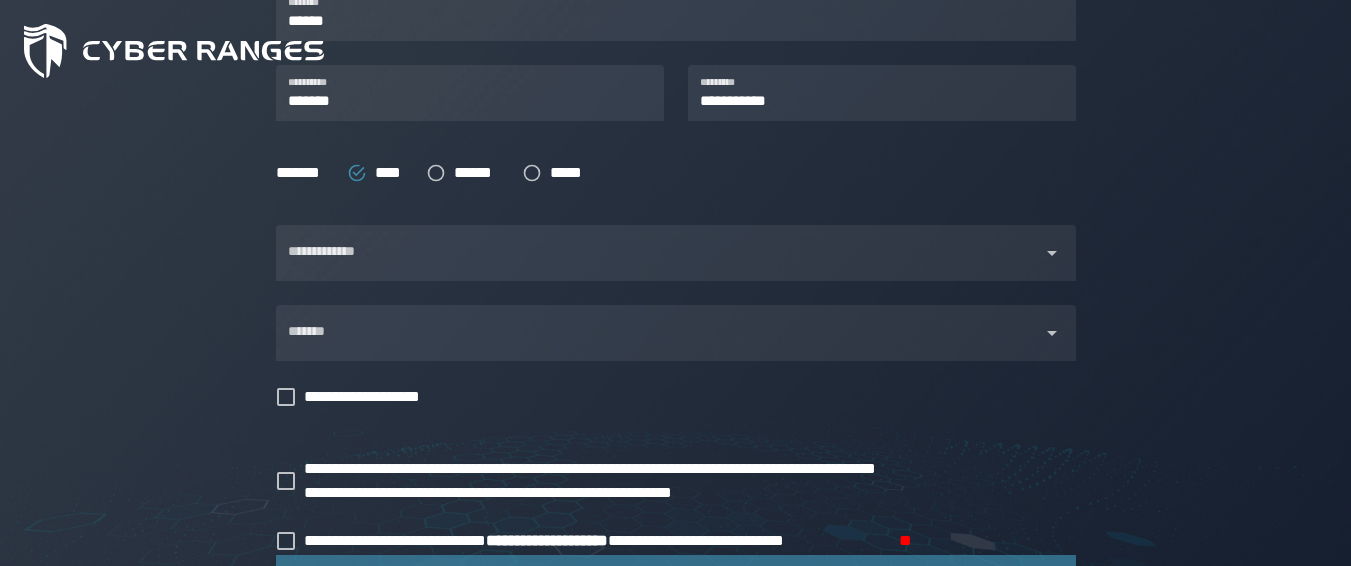 scroll, scrollTop: 478, scrollLeft: 0, axis: vertical 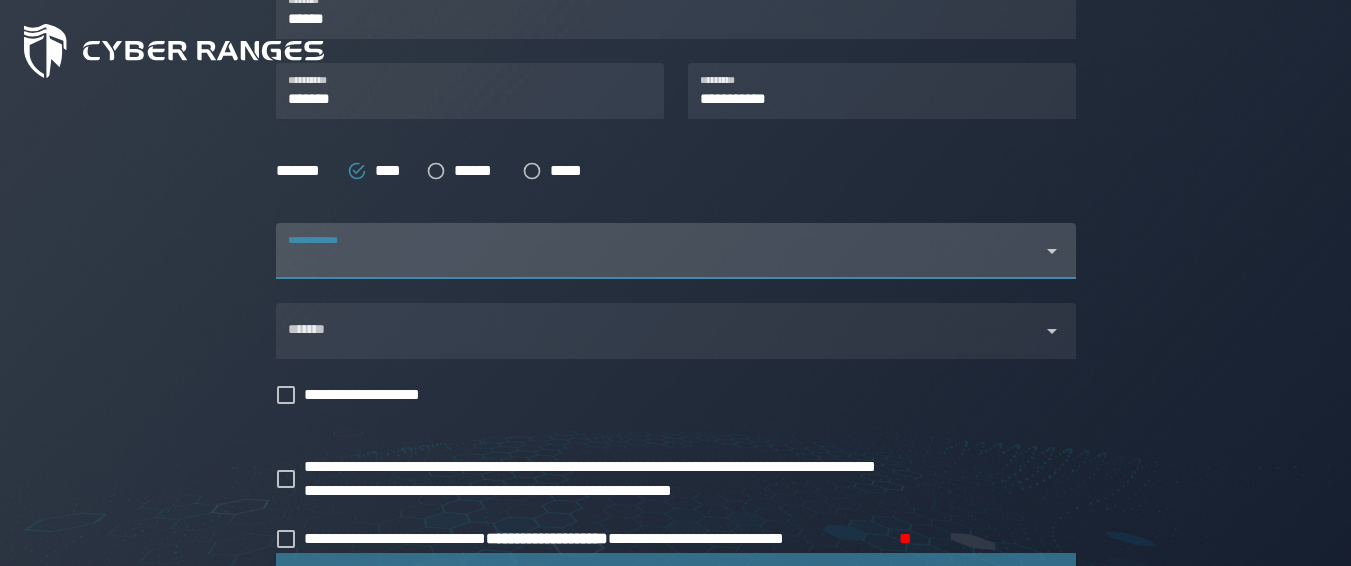 click at bounding box center [658, 263] 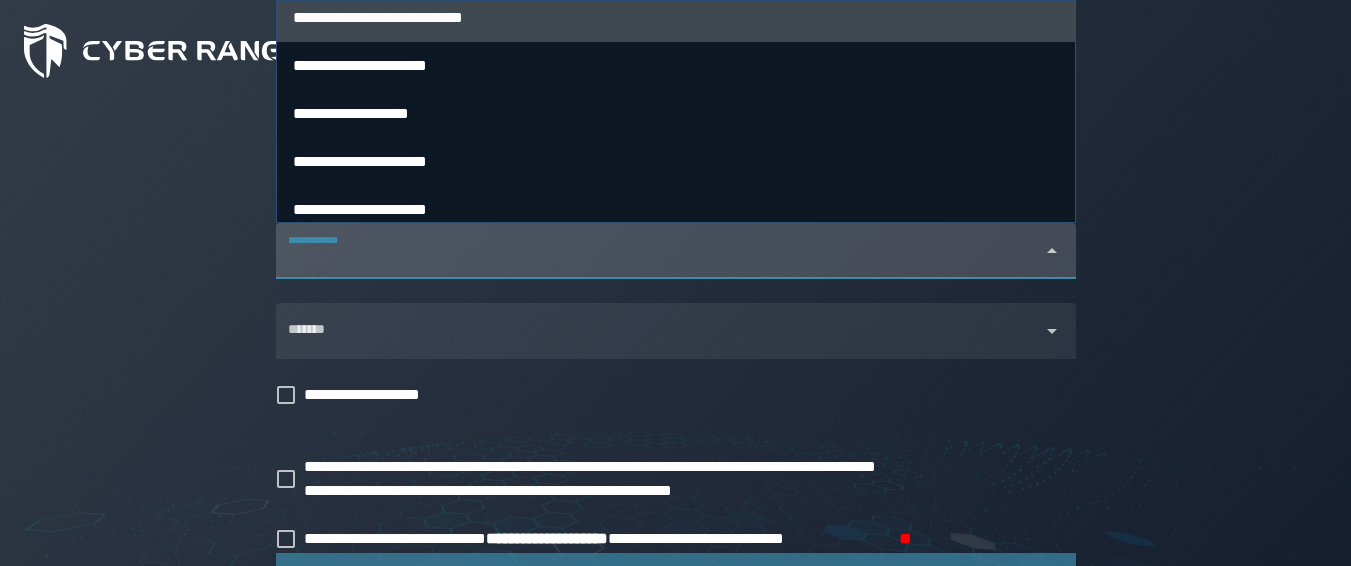scroll, scrollTop: 67, scrollLeft: 0, axis: vertical 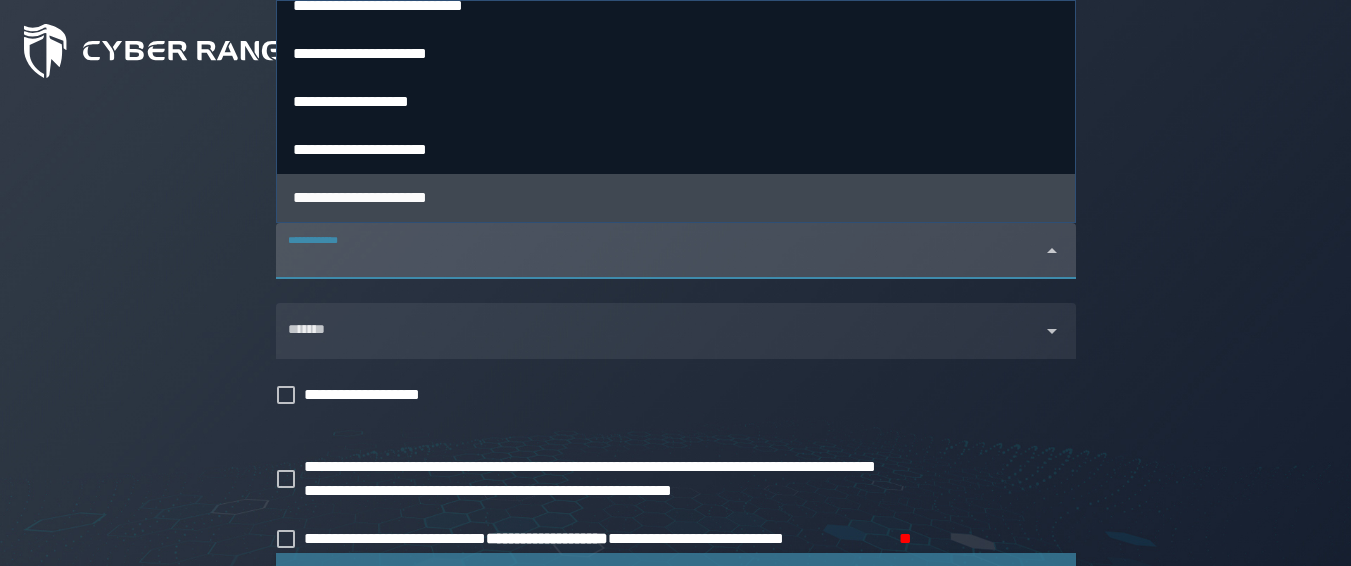 click on "**********" at bounding box center [676, 197] 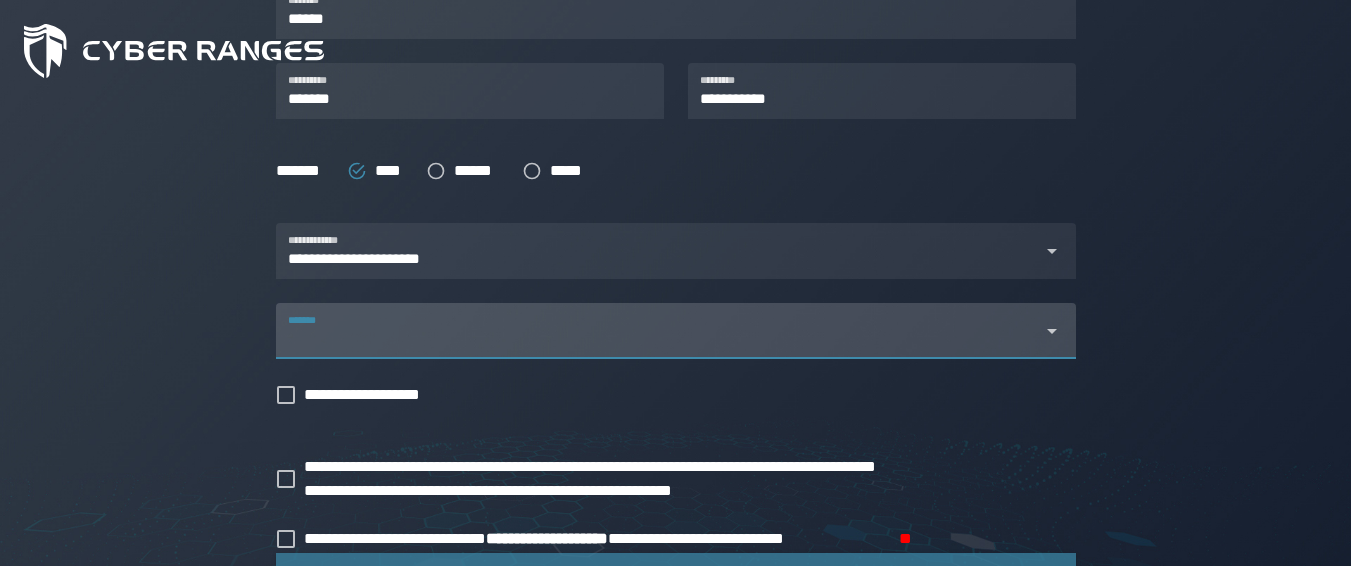 click on "*******" at bounding box center [658, 339] 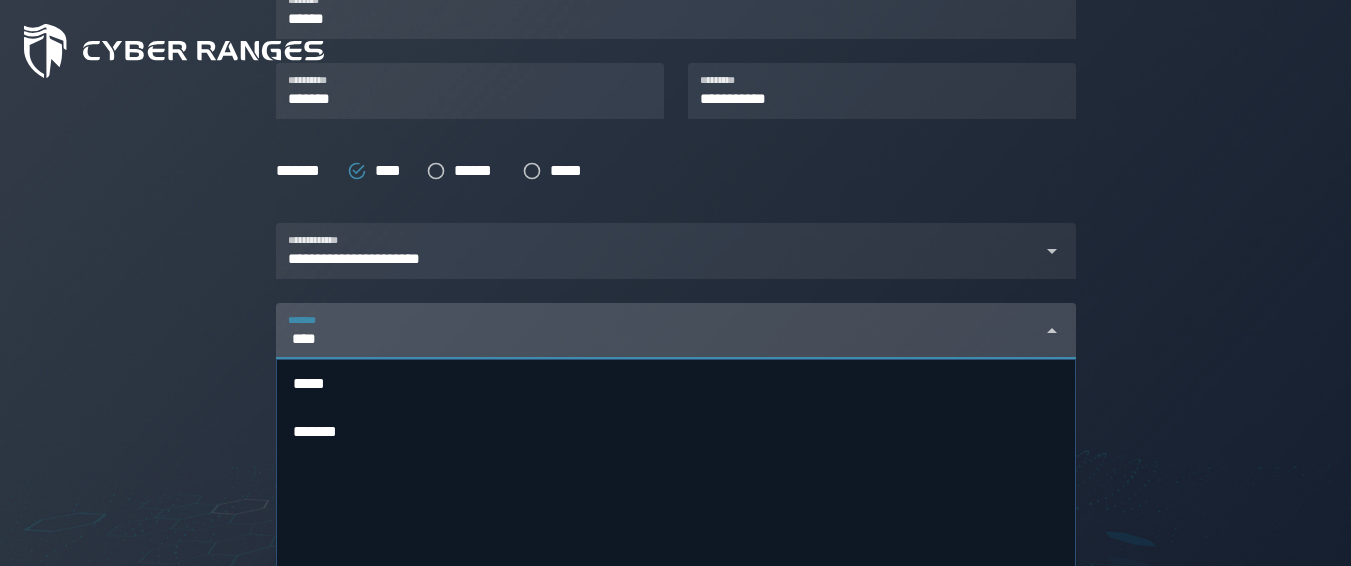 scroll, scrollTop: 0, scrollLeft: 0, axis: both 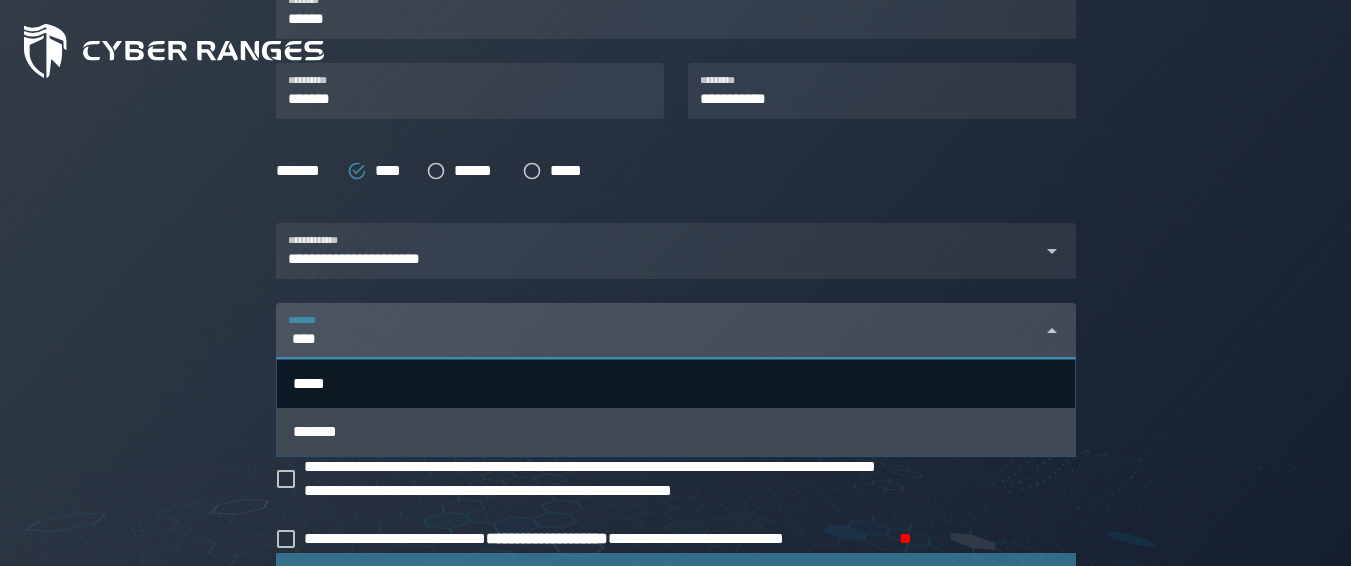 type on "****" 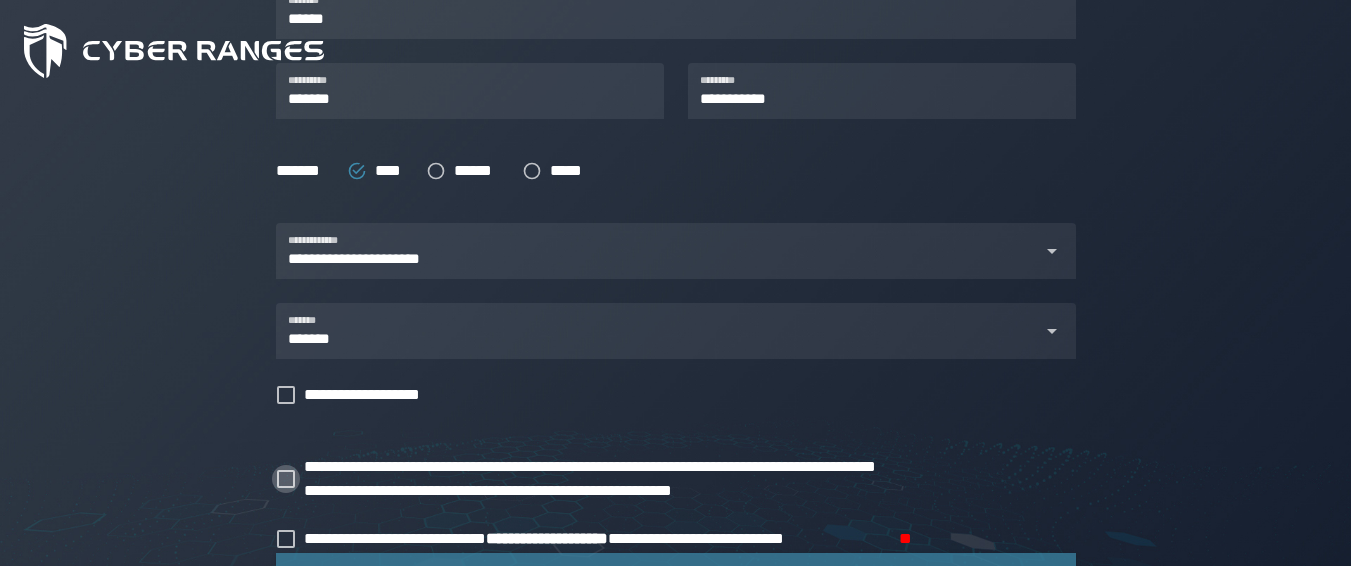 click at bounding box center [286, 479] 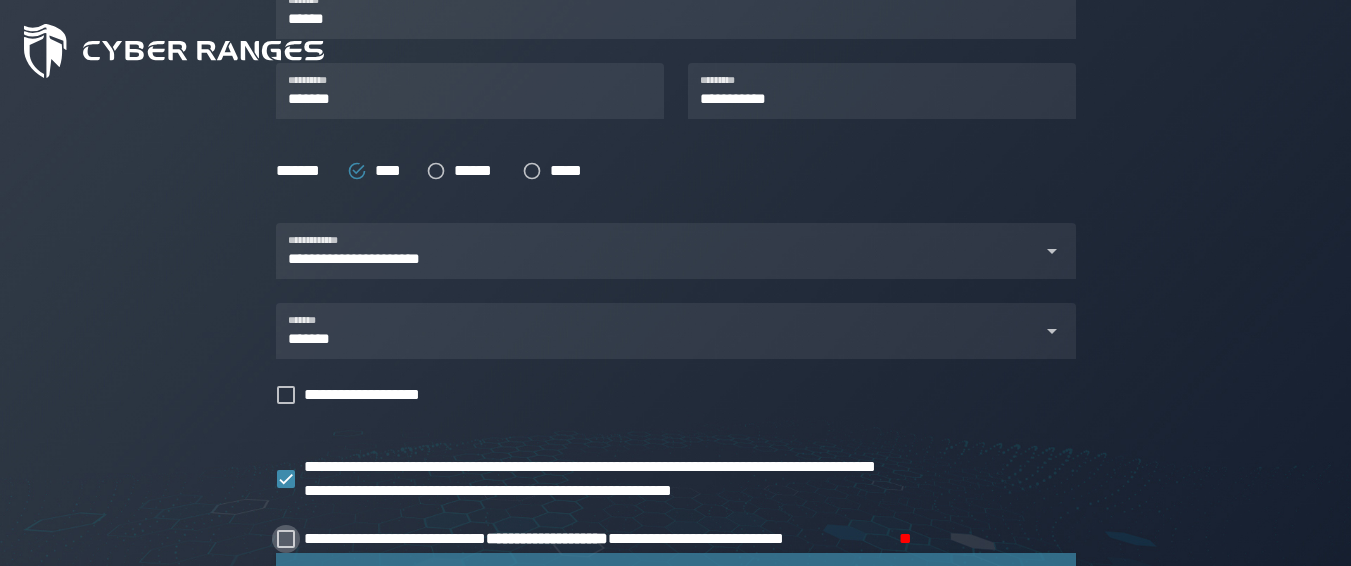 click 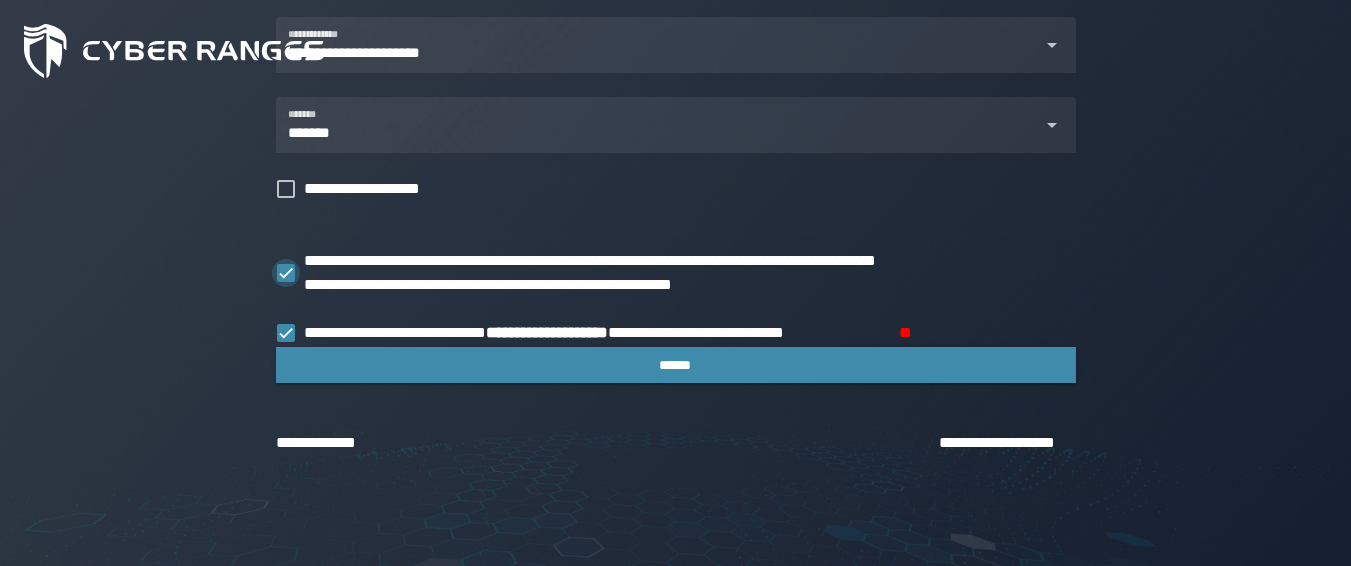 scroll, scrollTop: 685, scrollLeft: 0, axis: vertical 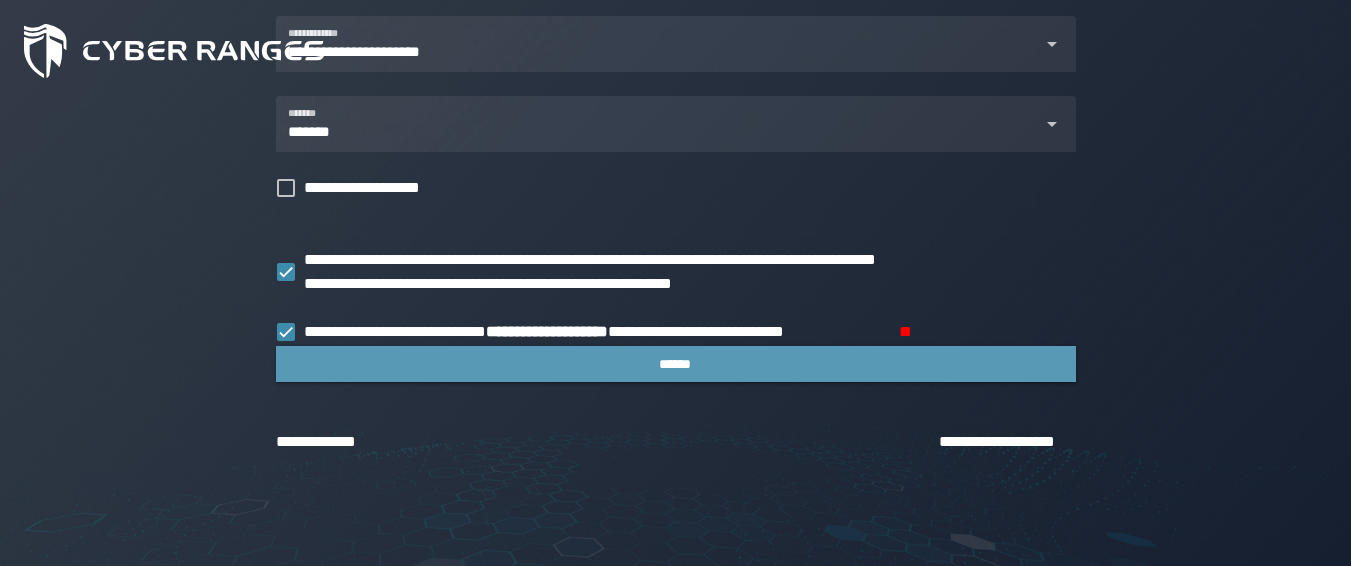 click on "******" at bounding box center (676, 364) 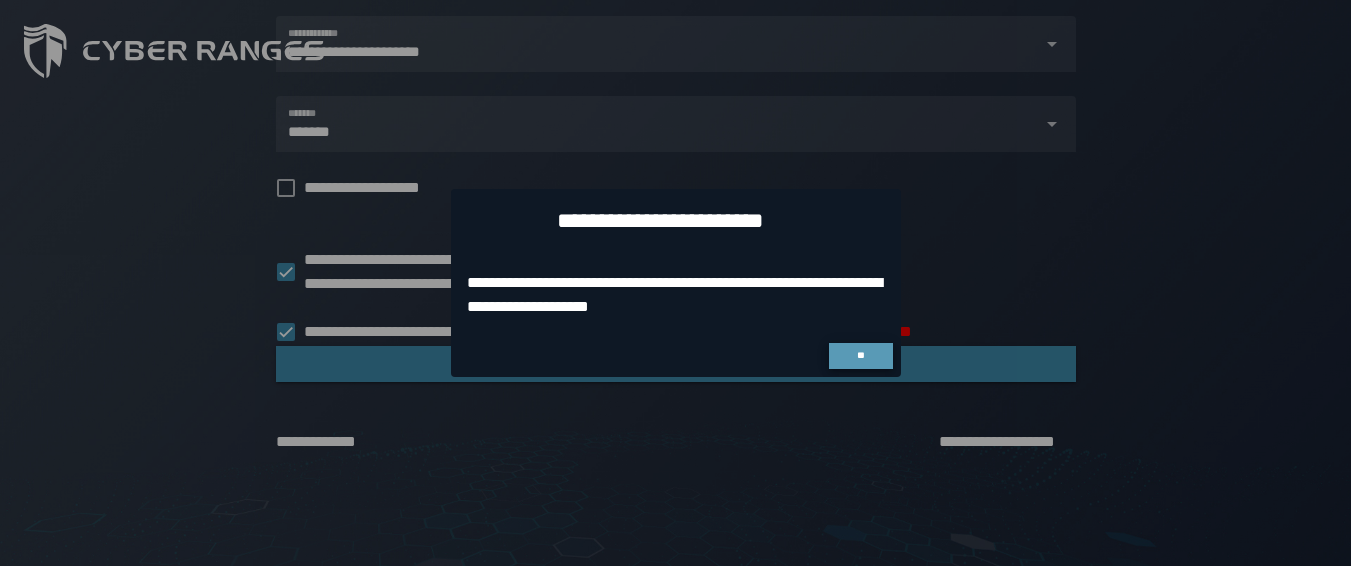 click on "**" at bounding box center (861, 356) 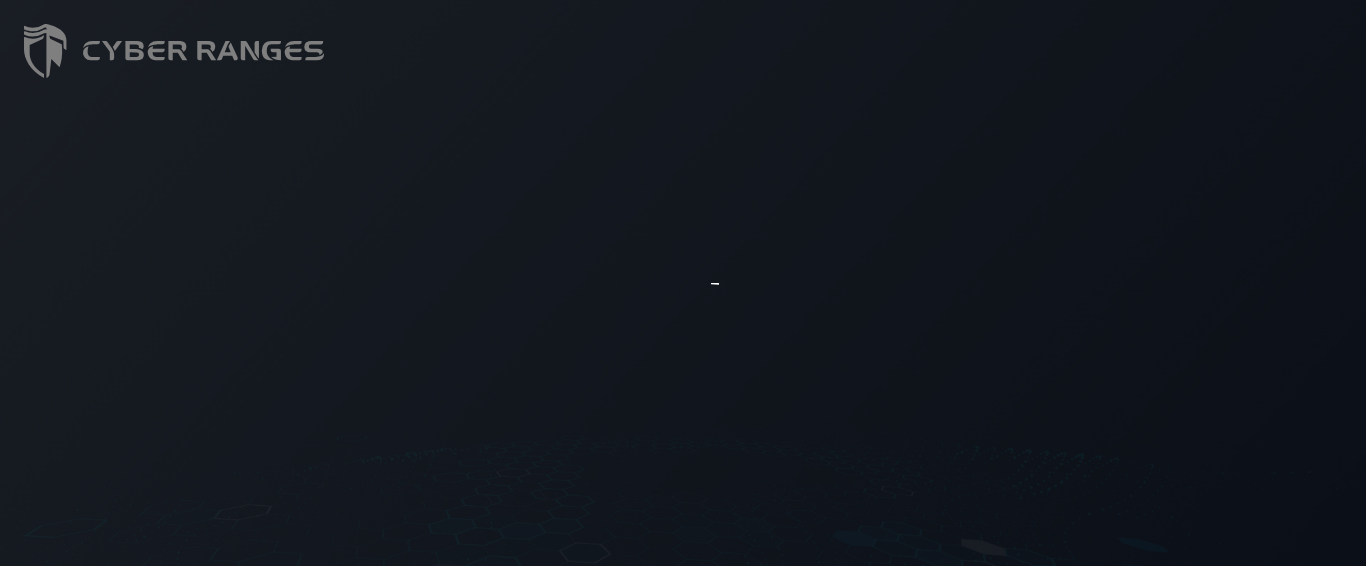 click at bounding box center (683, 283) 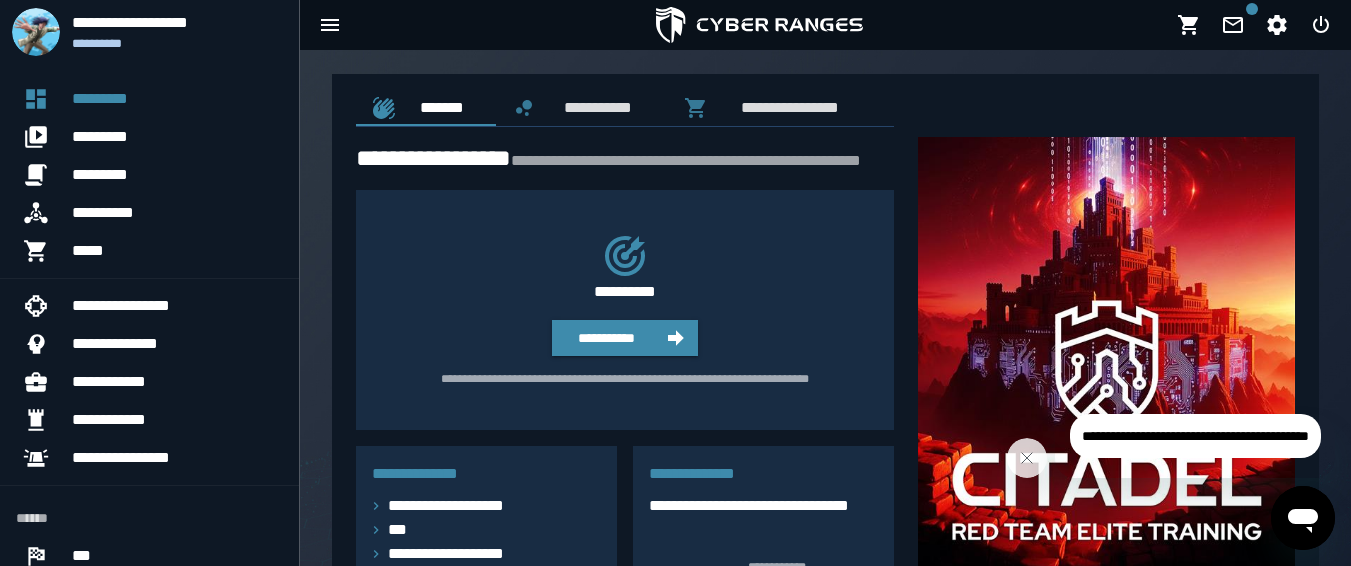 scroll, scrollTop: 0, scrollLeft: 0, axis: both 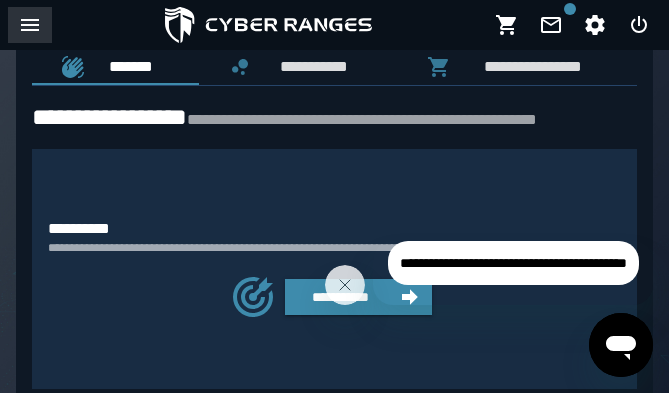 click 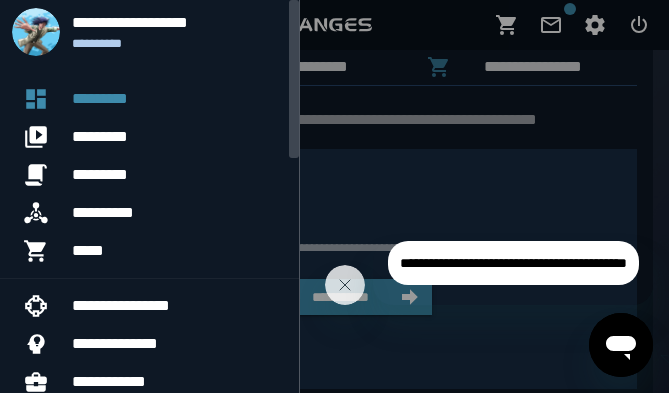 scroll, scrollTop: 0, scrollLeft: 0, axis: both 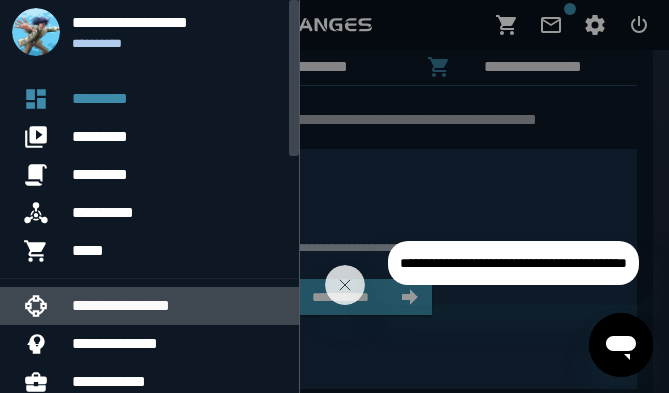 click on "**********" at bounding box center (177, 306) 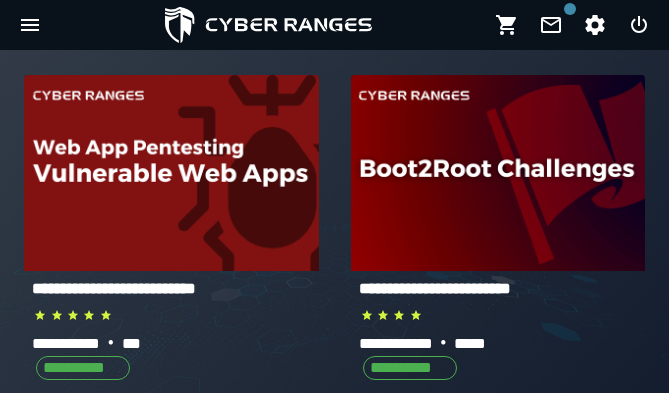 scroll, scrollTop: 417, scrollLeft: 0, axis: vertical 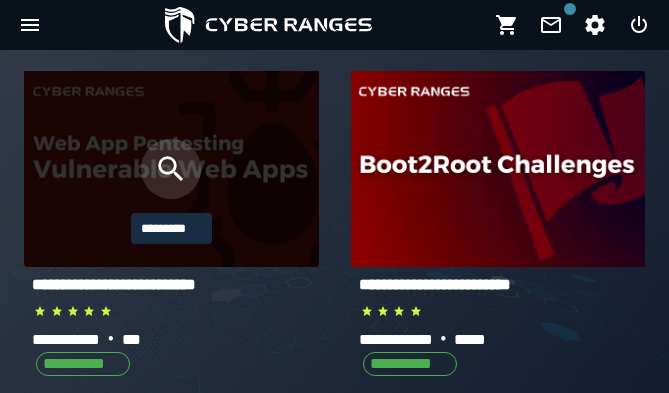click at bounding box center [171, 169] 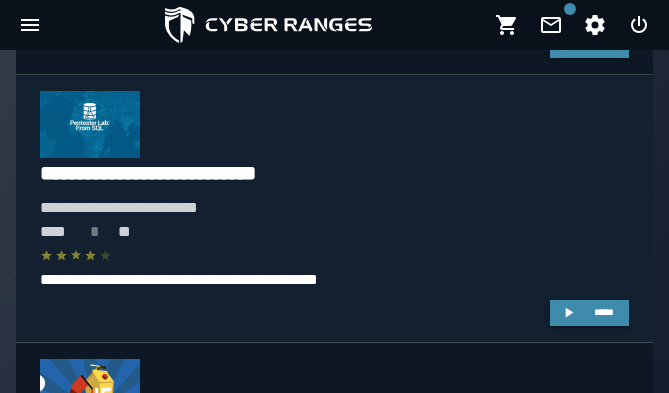 scroll, scrollTop: 1674, scrollLeft: 0, axis: vertical 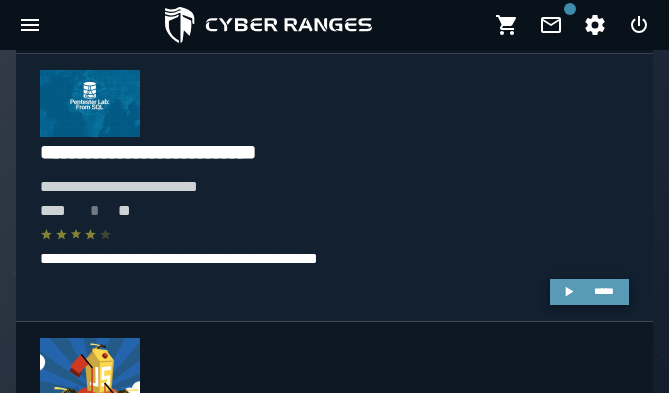 click on "*****" at bounding box center (604, 291) 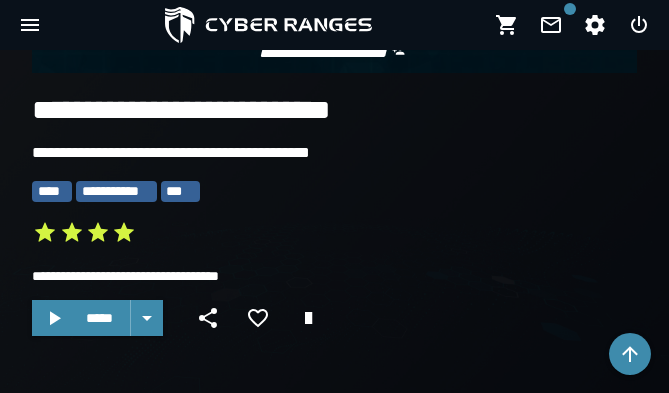 scroll, scrollTop: 441, scrollLeft: 0, axis: vertical 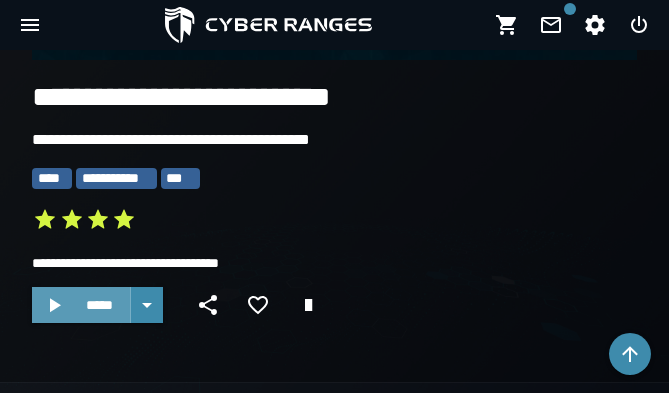 click on "*****" at bounding box center [99, 305] 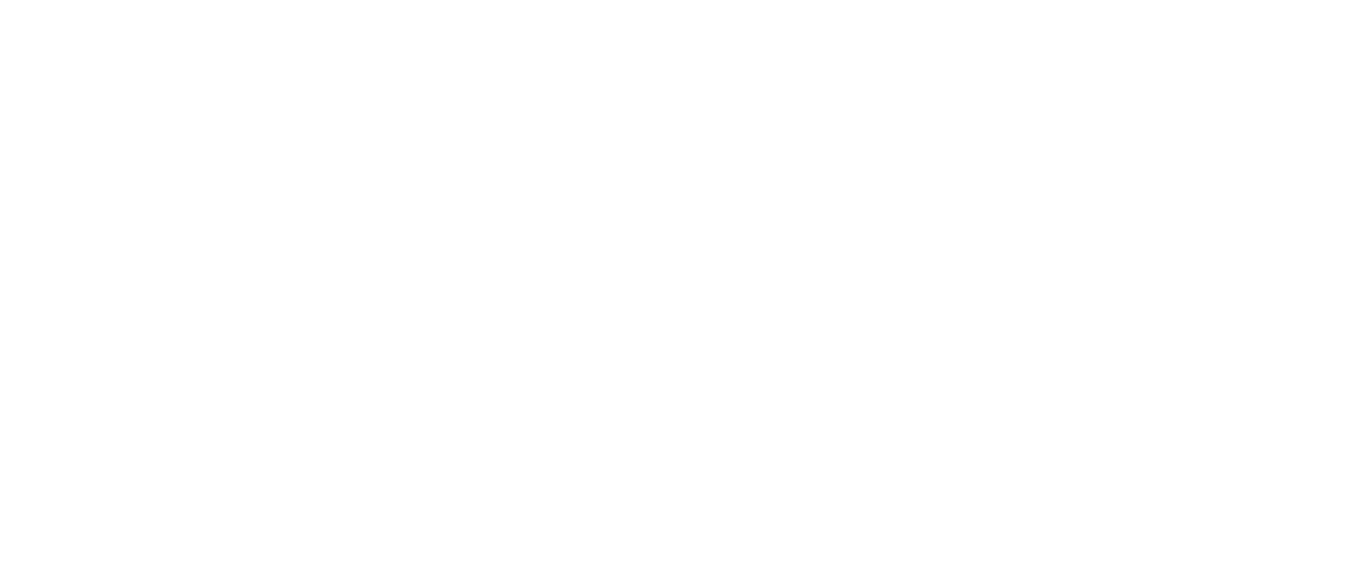 scroll, scrollTop: 0, scrollLeft: 0, axis: both 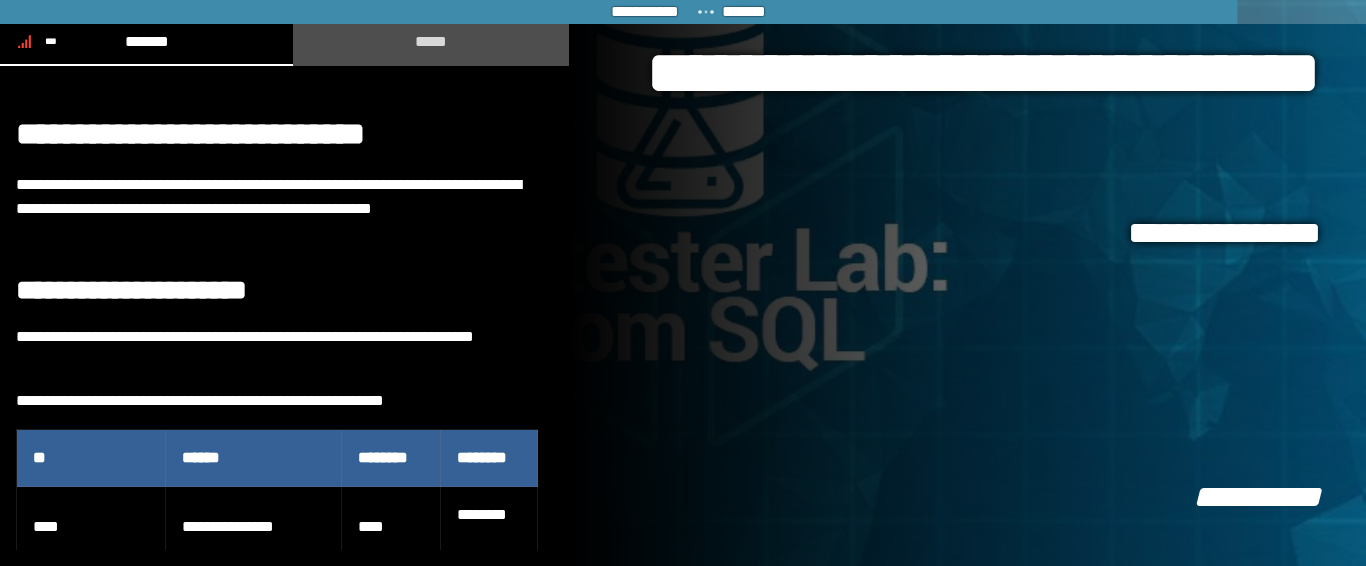 click on "*****" 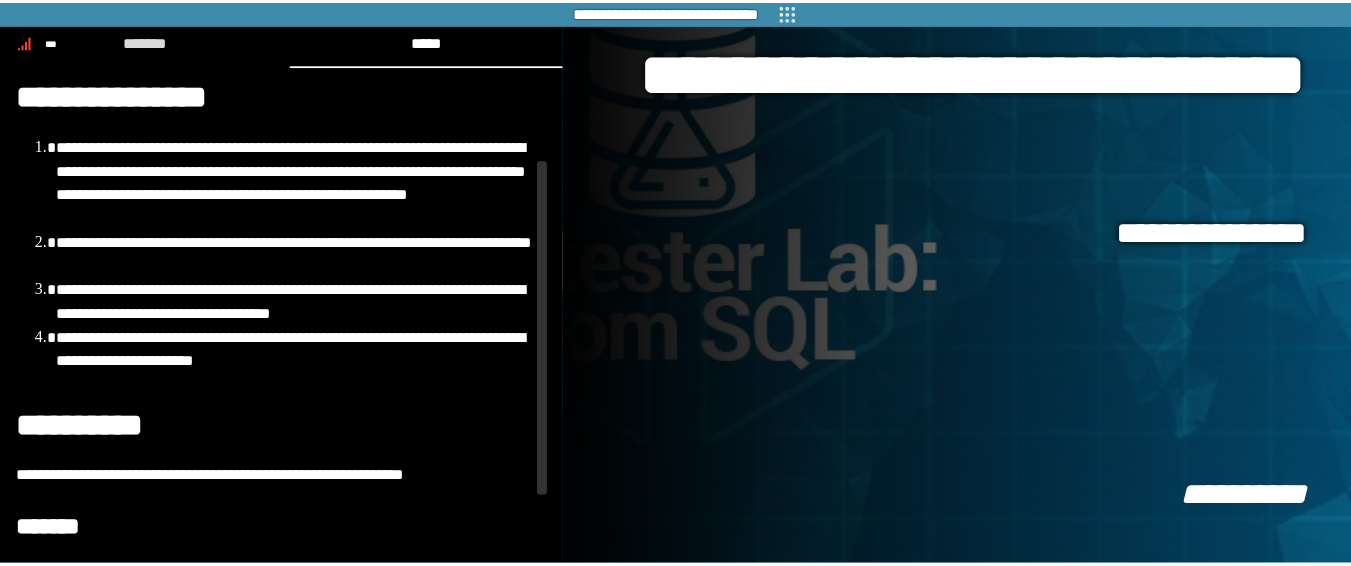 scroll, scrollTop: 0, scrollLeft: 0, axis: both 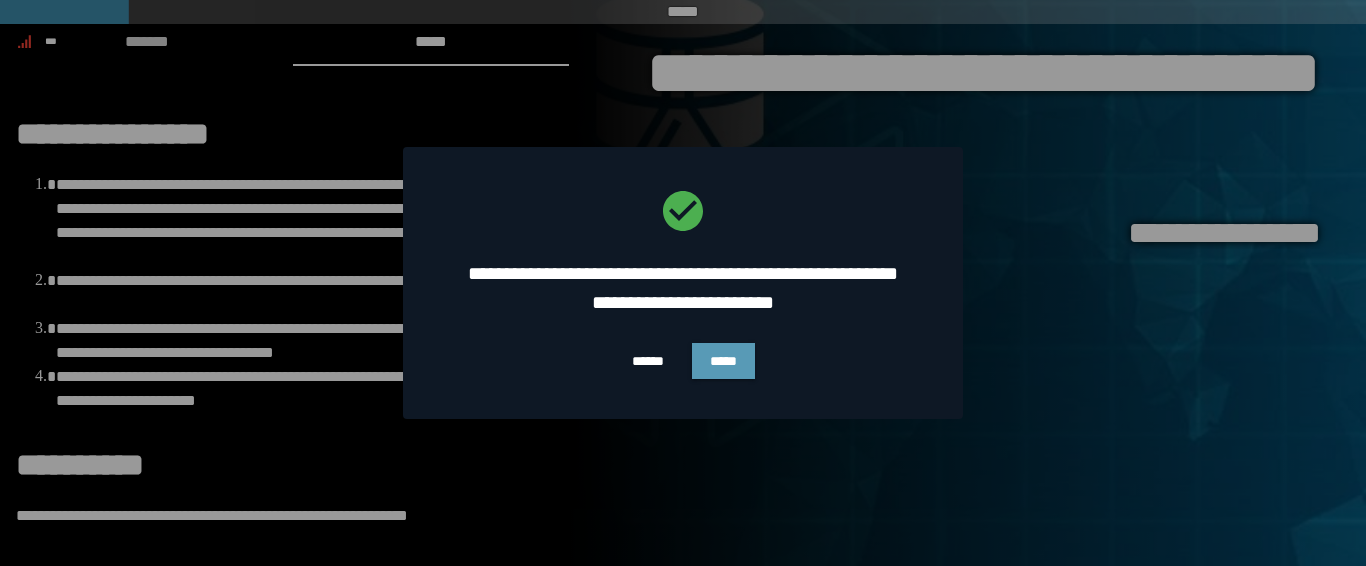 click on "*****" at bounding box center [723, 361] 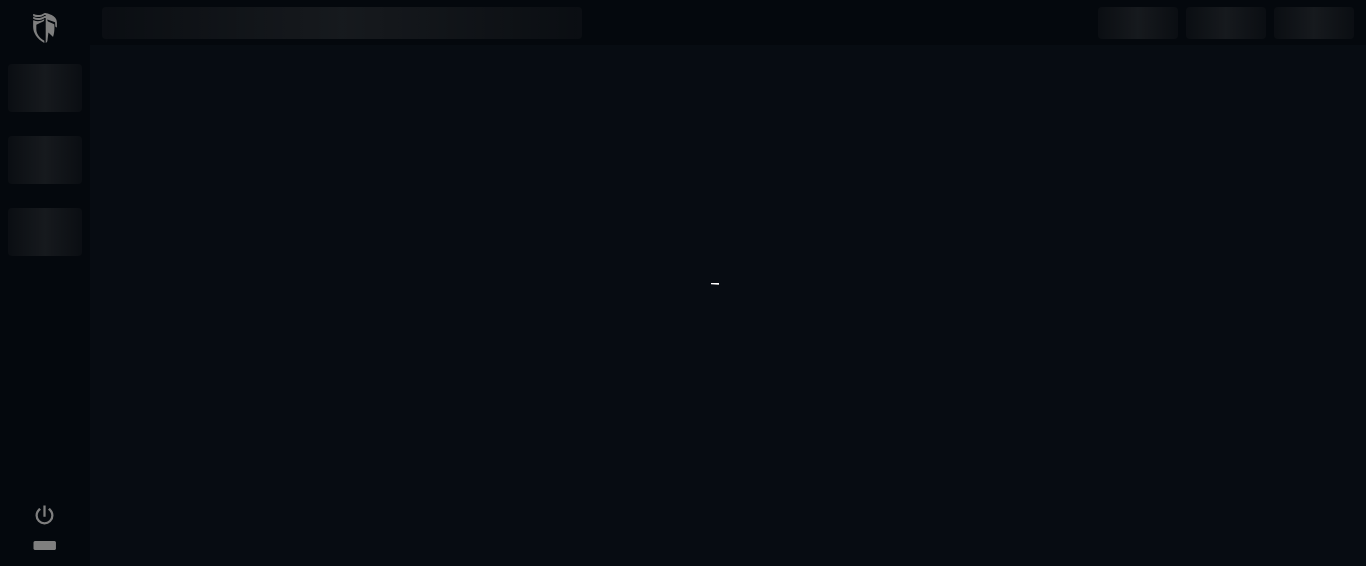 click on "****" at bounding box center [683, 283] 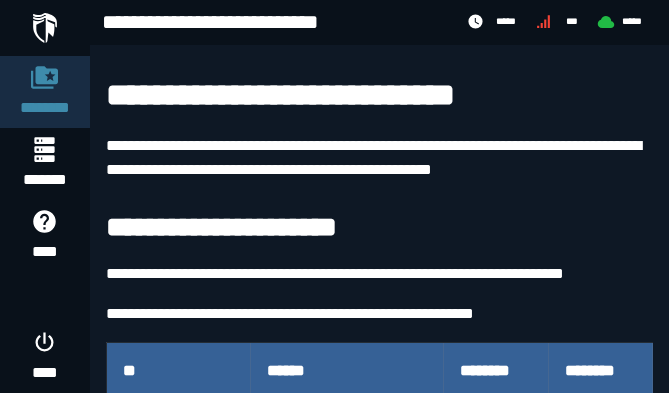scroll, scrollTop: 292, scrollLeft: 0, axis: vertical 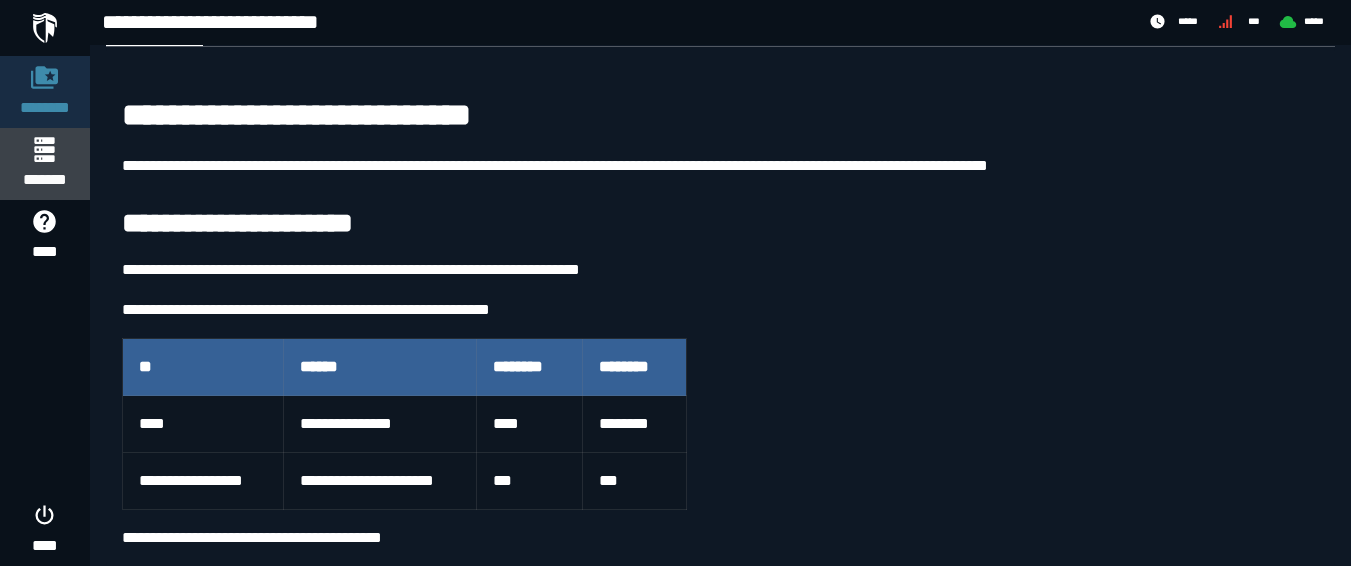 click 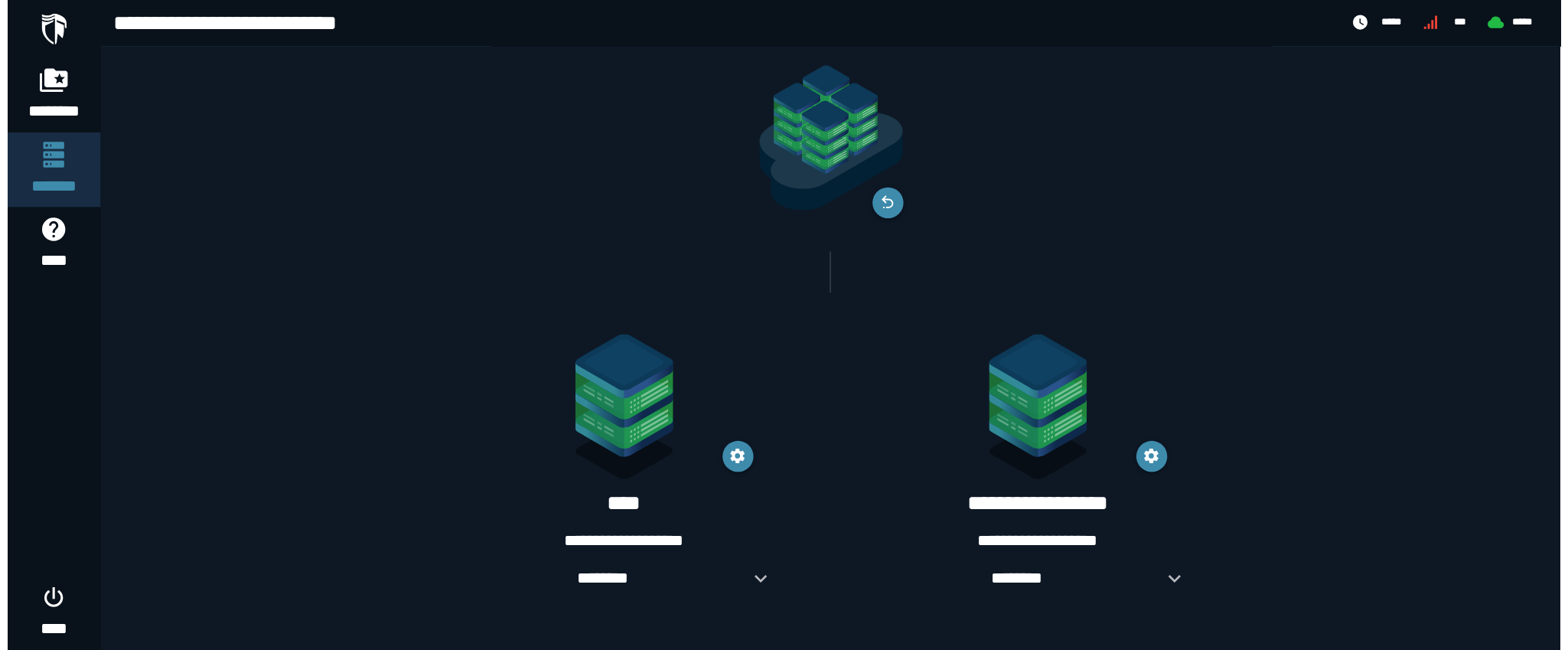 scroll, scrollTop: 0, scrollLeft: 0, axis: both 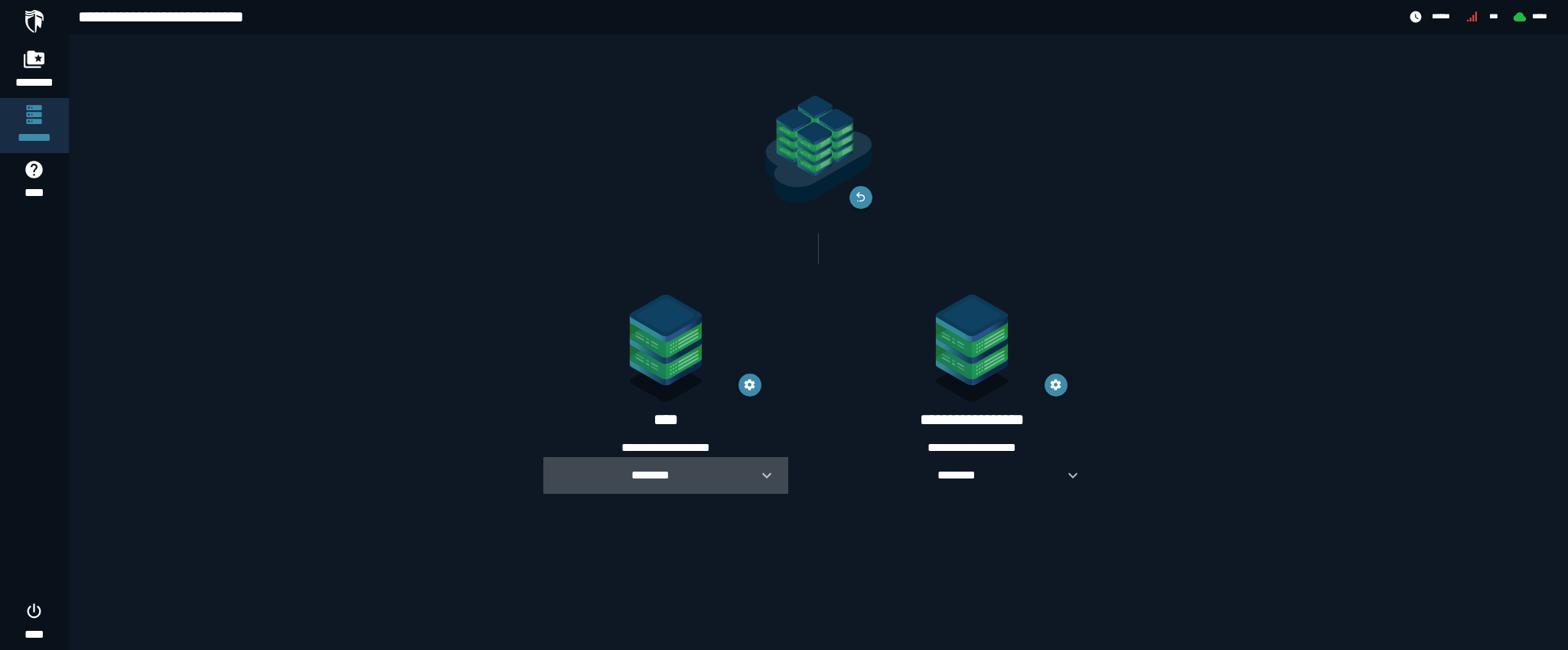 click 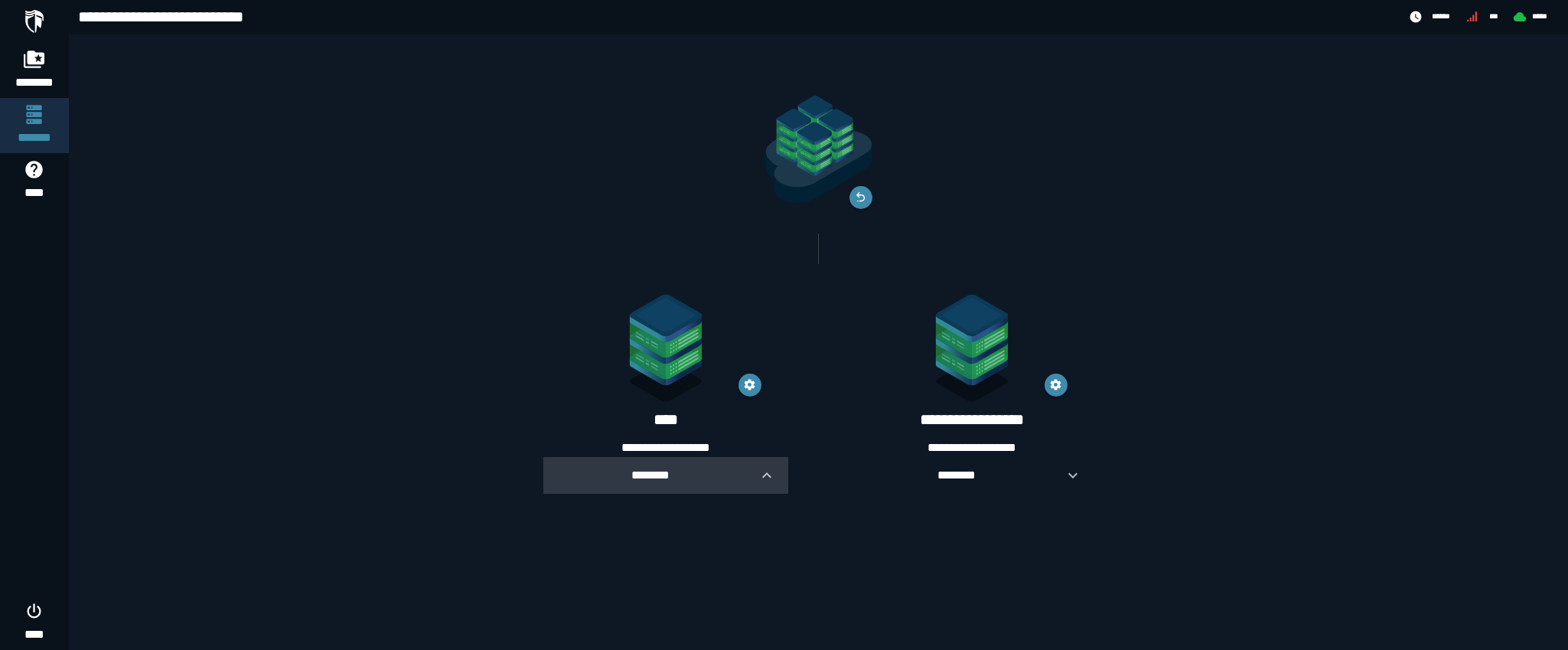 scroll, scrollTop: 0, scrollLeft: 0, axis: both 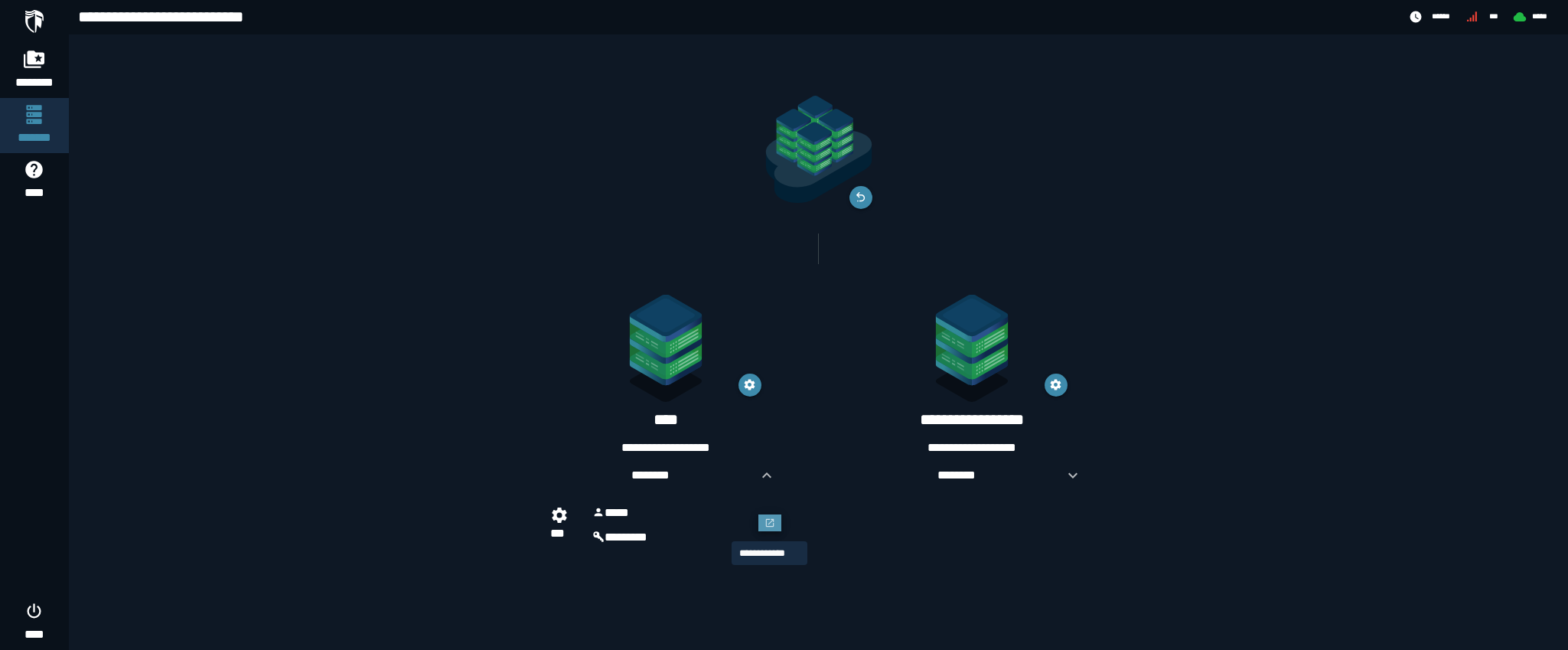 click 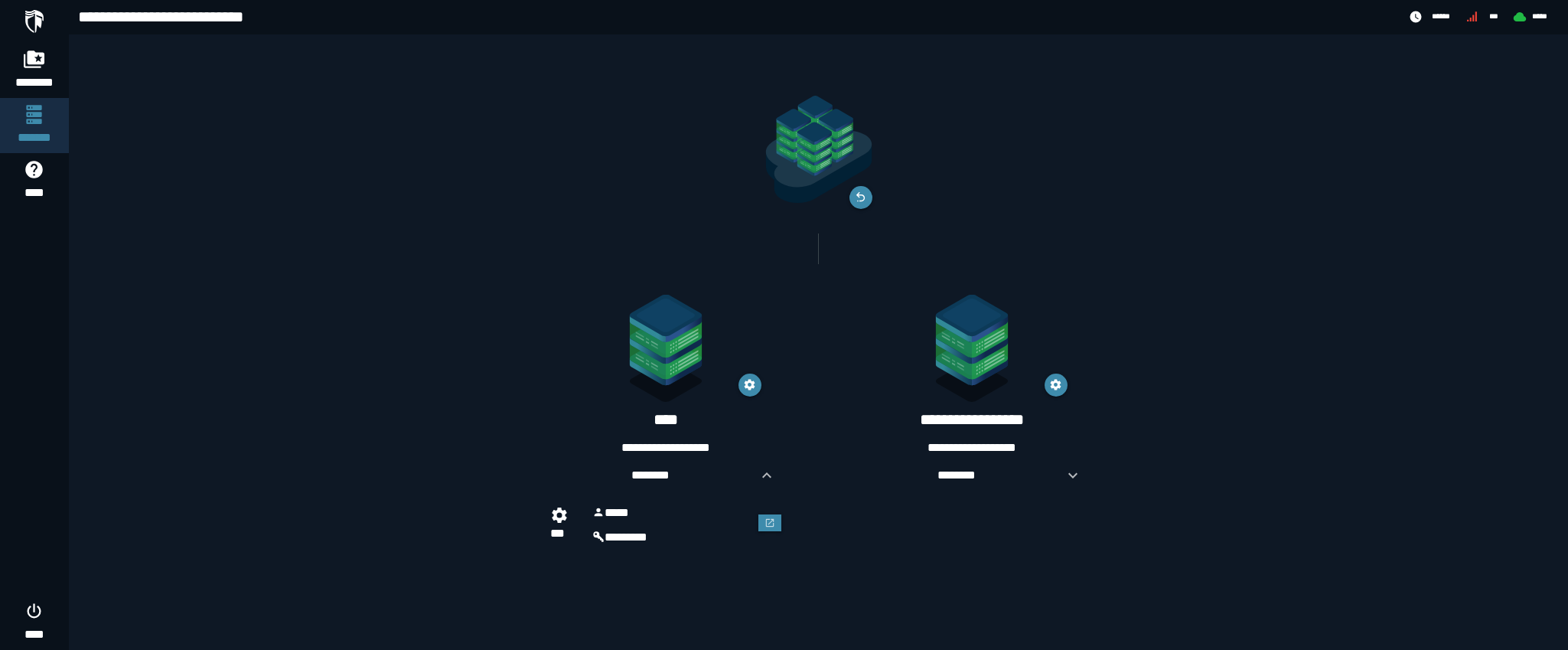 click on "********" at bounding box center (671, 537) 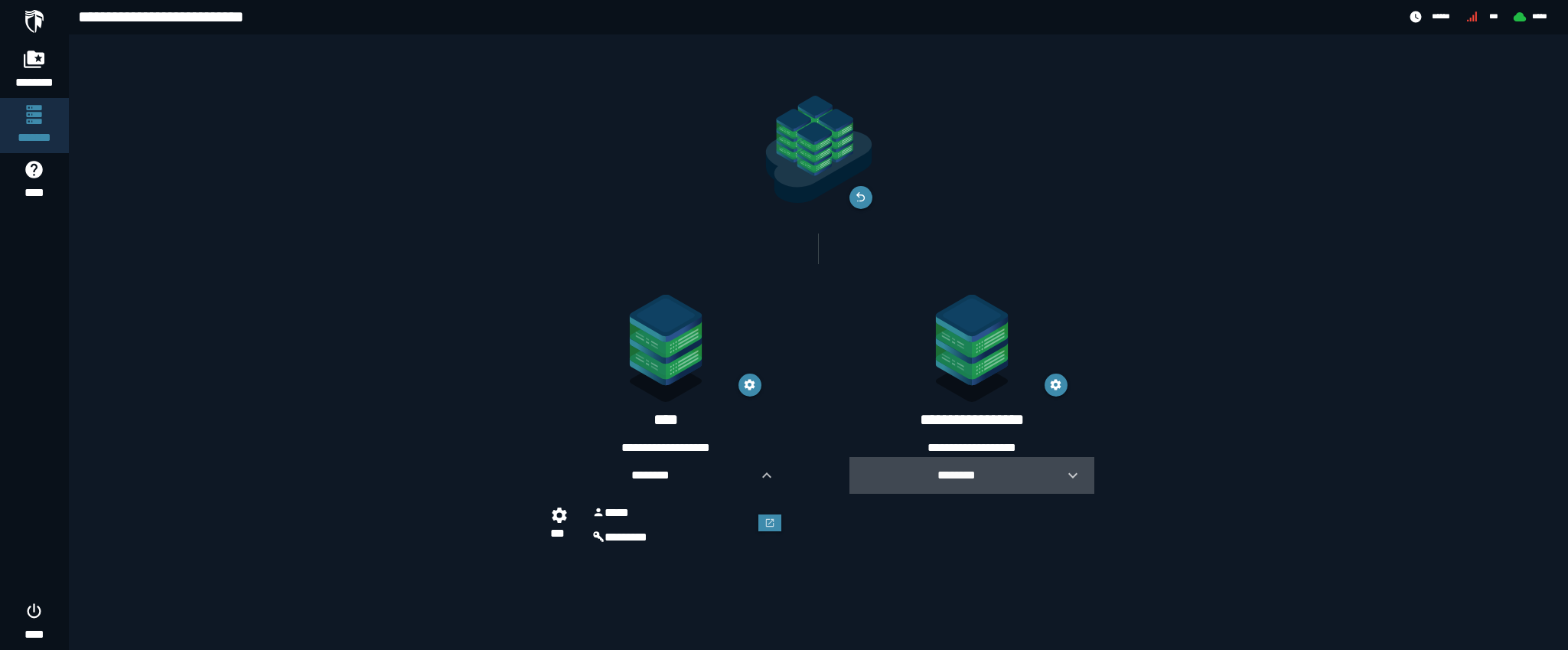 click 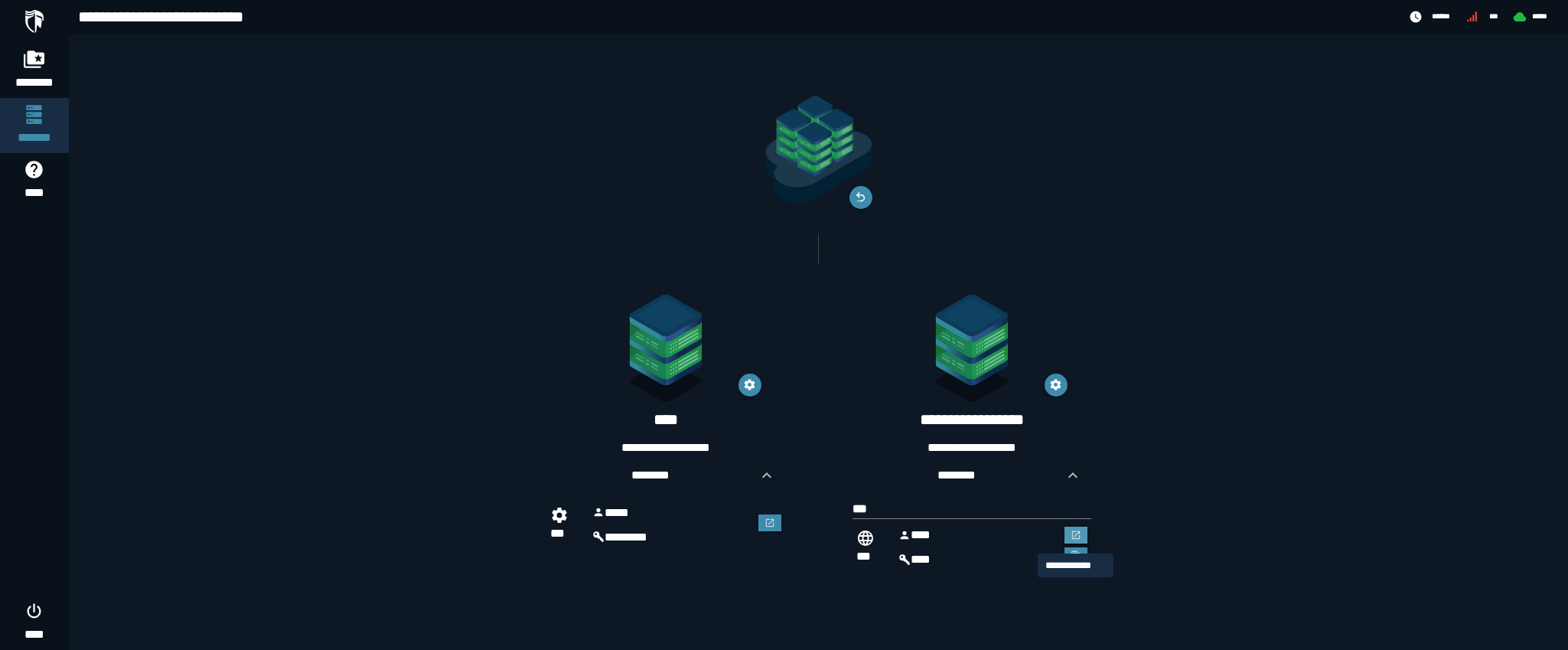 click 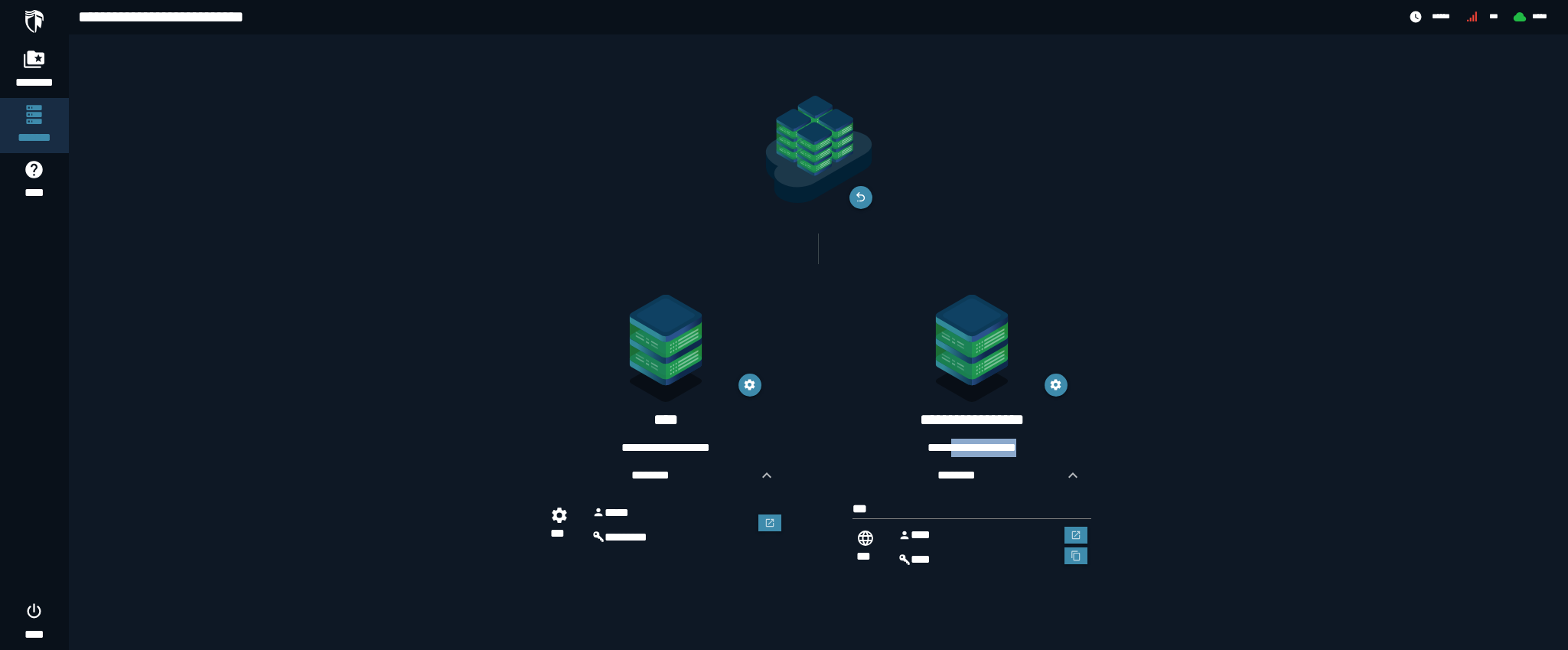 drag, startPoint x: 937, startPoint y: 446, endPoint x: 1026, endPoint y: 452, distance: 89.20202 